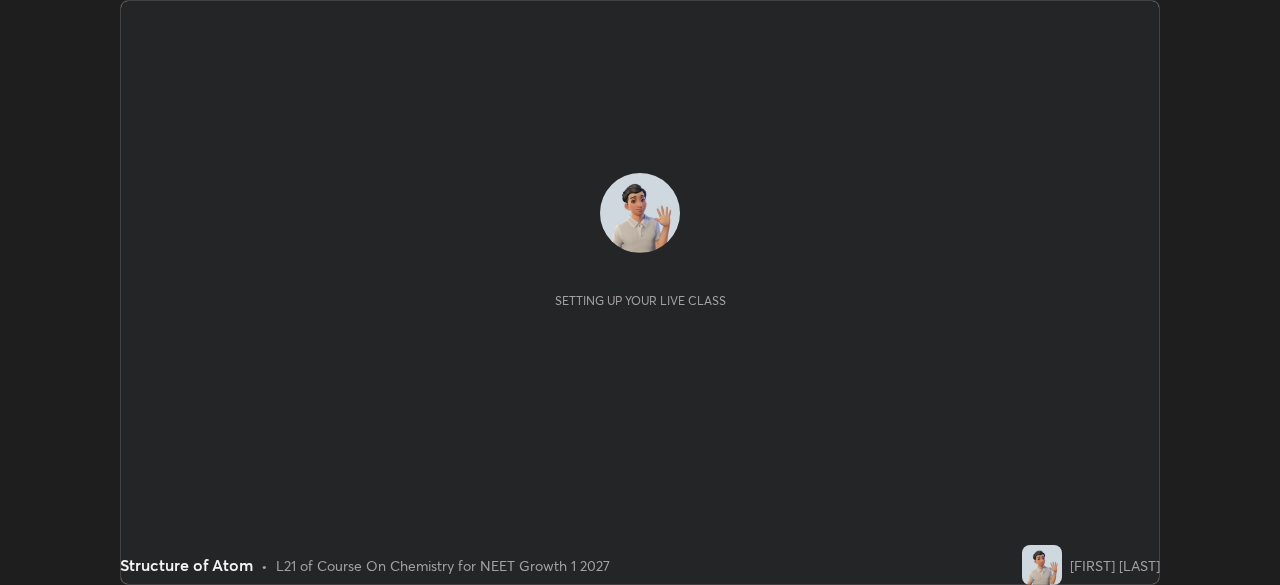scroll, scrollTop: 0, scrollLeft: 0, axis: both 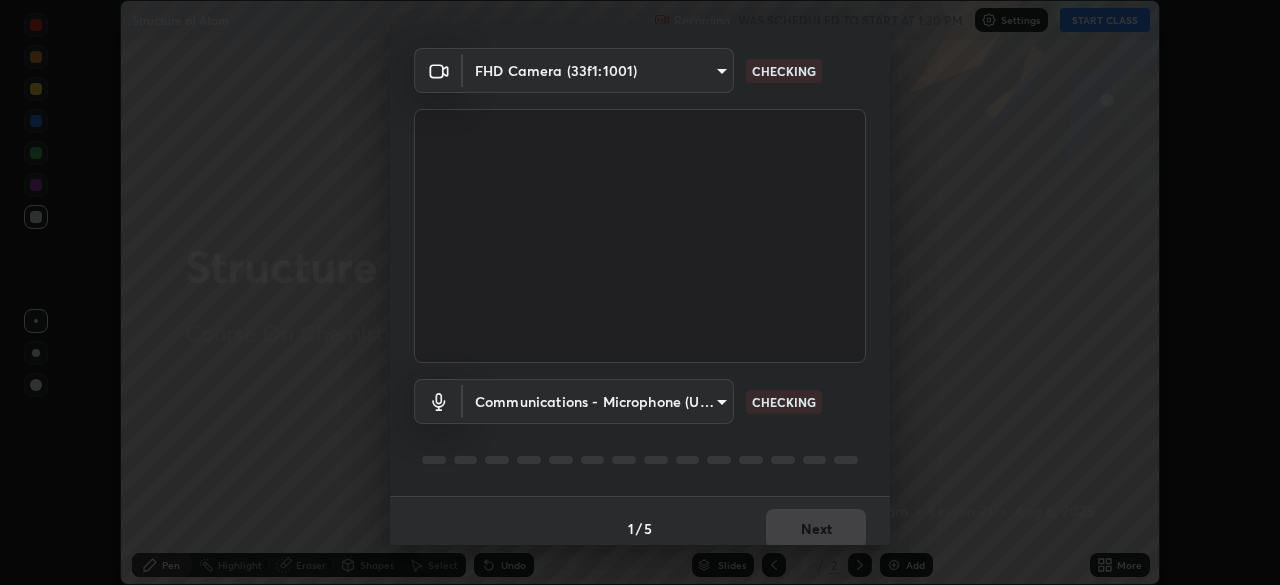type on "cd084d4b2bd95fff23e650a89a2fcd5691049521d6a0d9ca8e106c74174f2333" 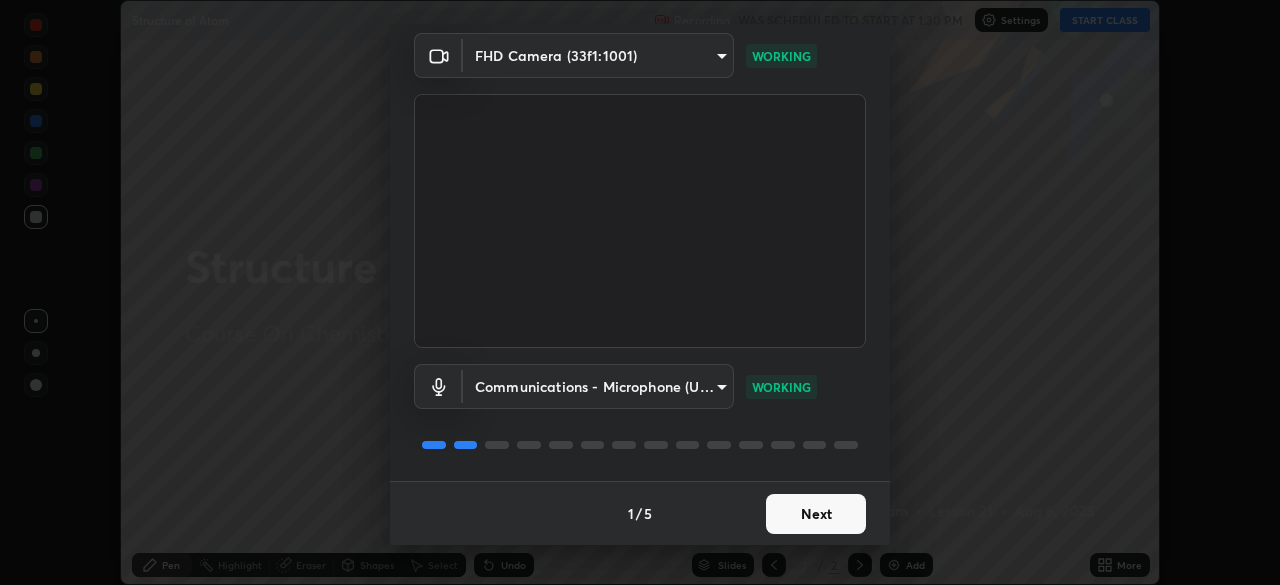 click on "Next" at bounding box center [816, 514] 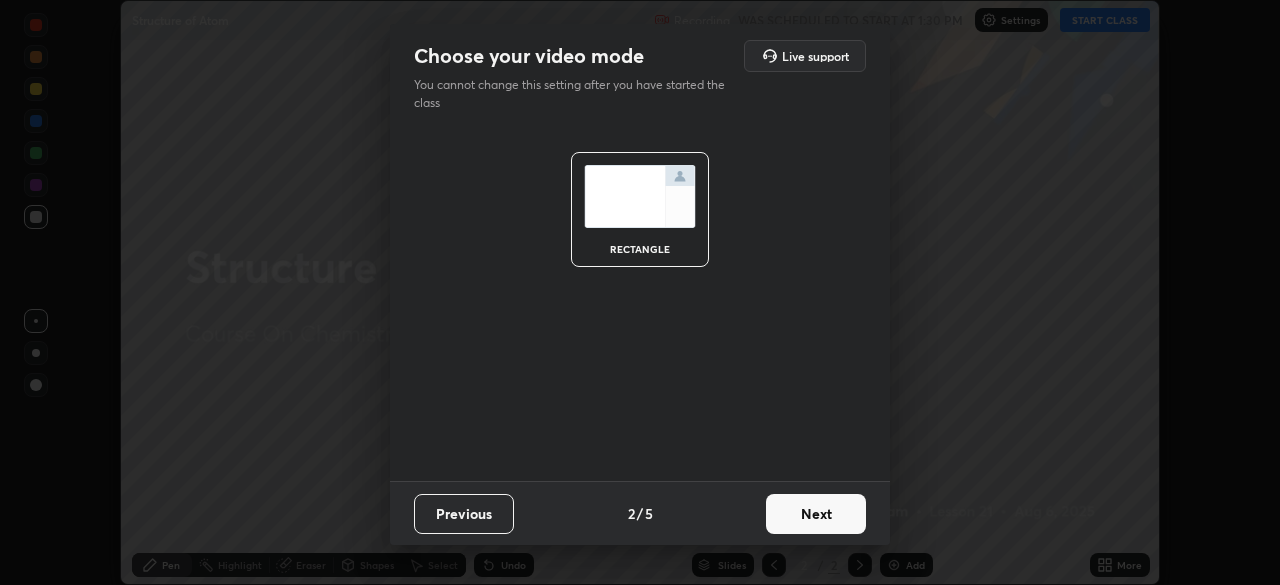 scroll, scrollTop: 0, scrollLeft: 0, axis: both 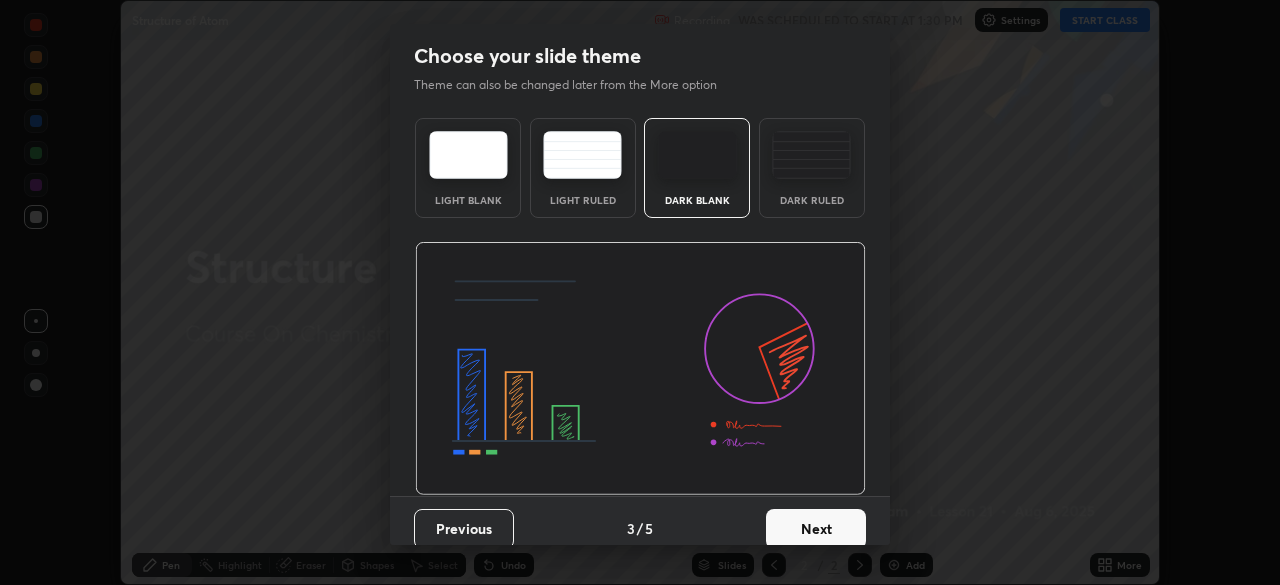 click on "Next" at bounding box center [816, 529] 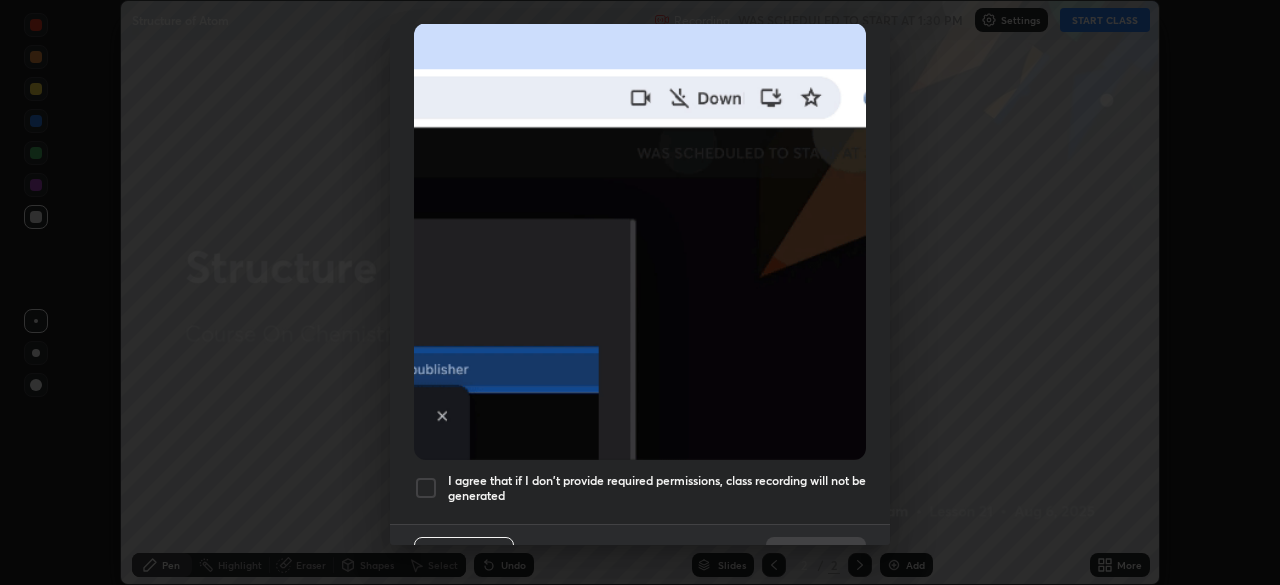 scroll, scrollTop: 479, scrollLeft: 0, axis: vertical 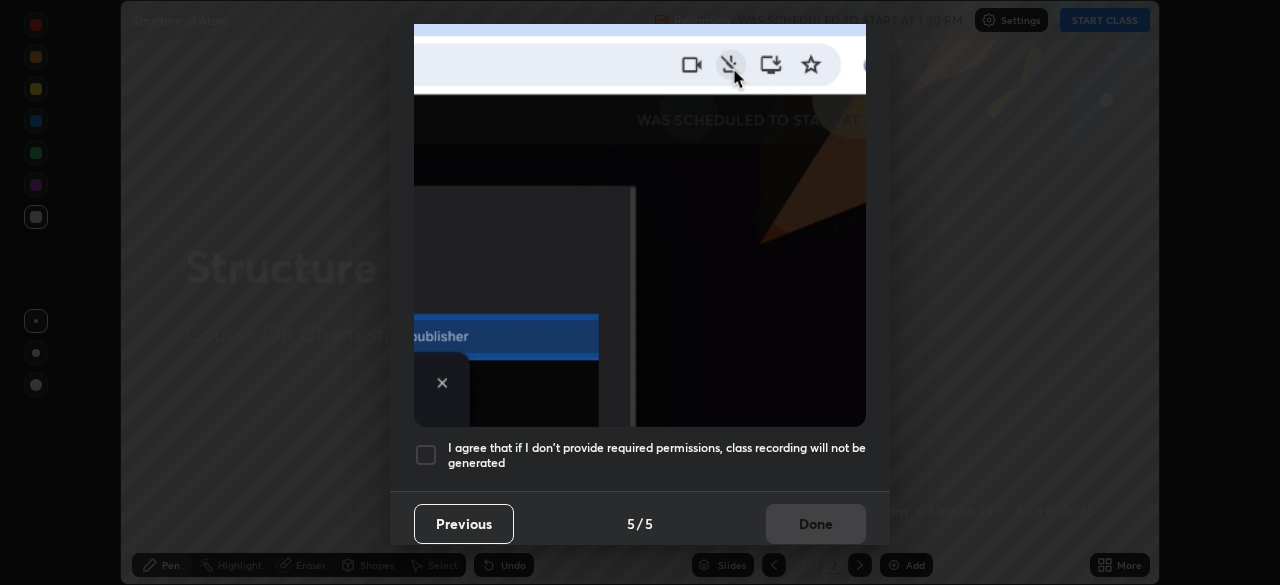click on "I agree that if I don't provide required permissions, class recording will not be generated" at bounding box center [657, 455] 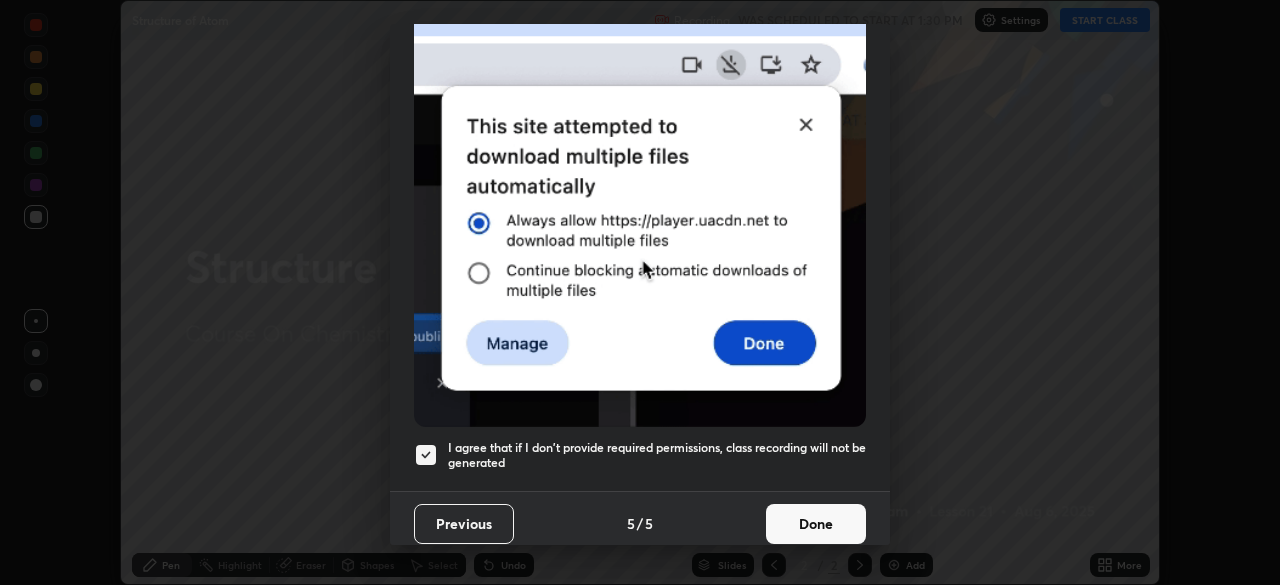 click on "Done" at bounding box center [816, 524] 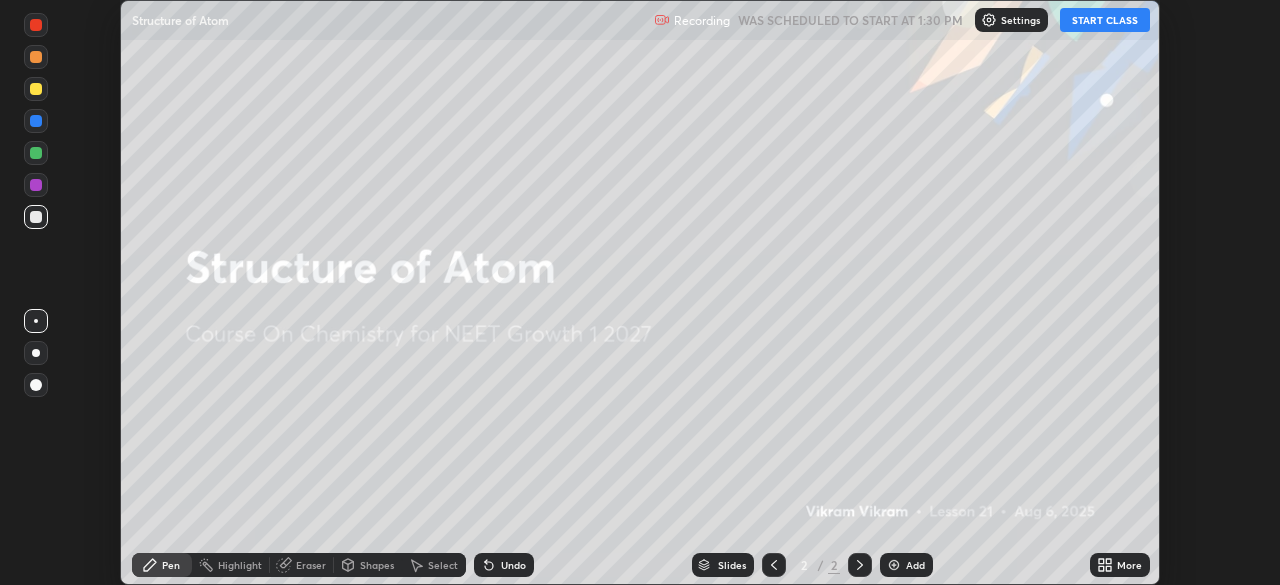 click on "START CLASS" at bounding box center (1105, 20) 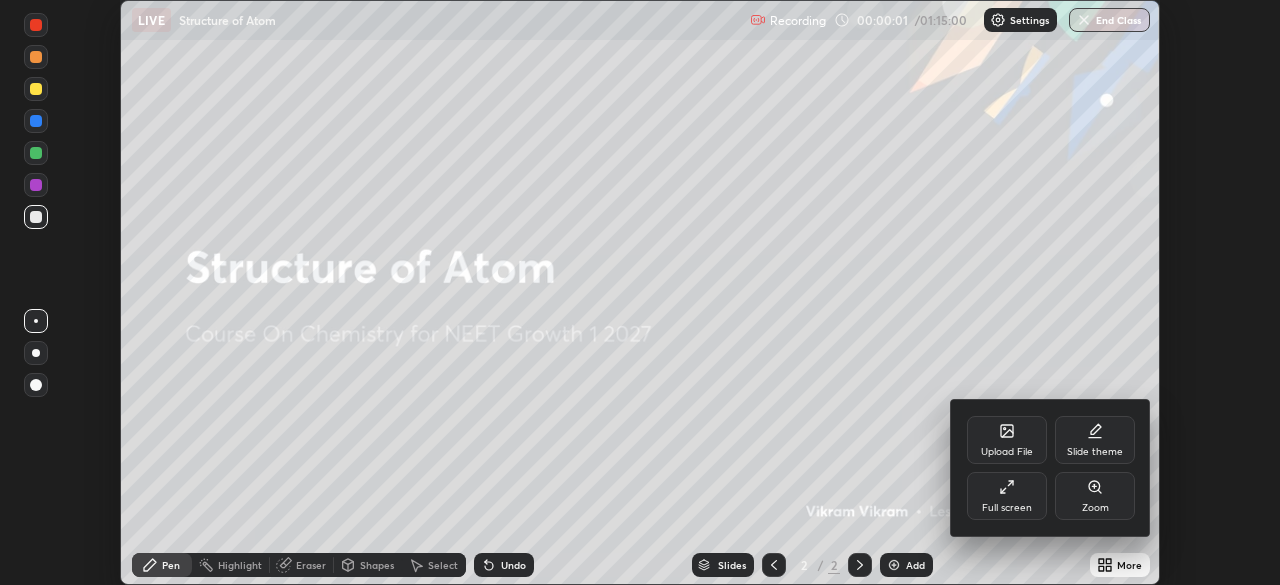 click at bounding box center (640, 292) 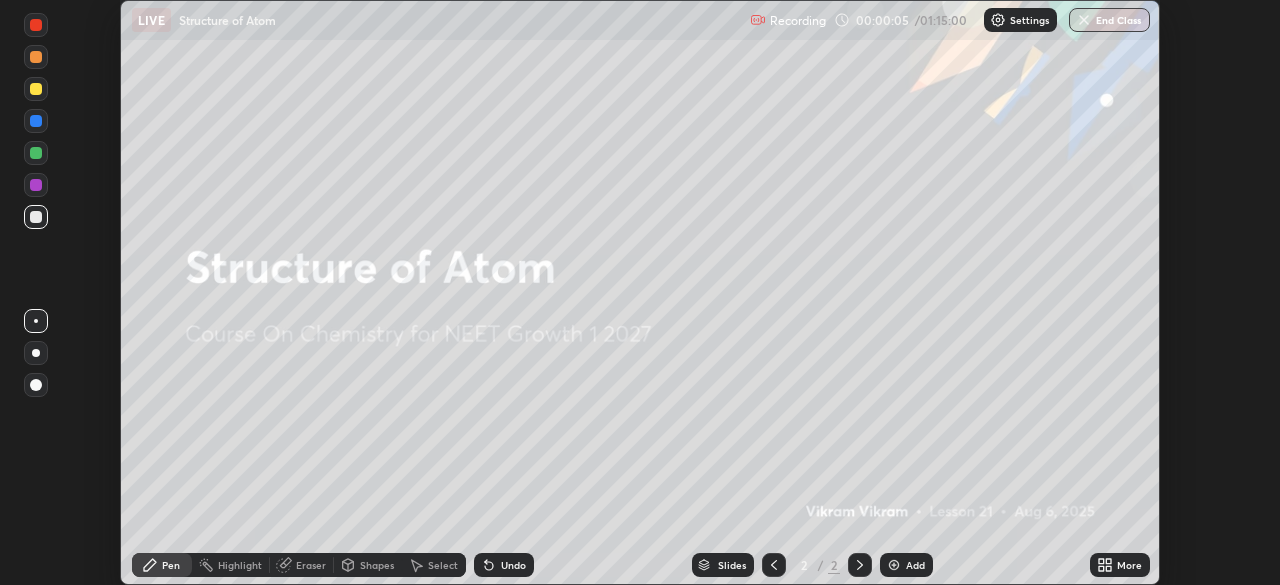 click on "Add" at bounding box center [915, 565] 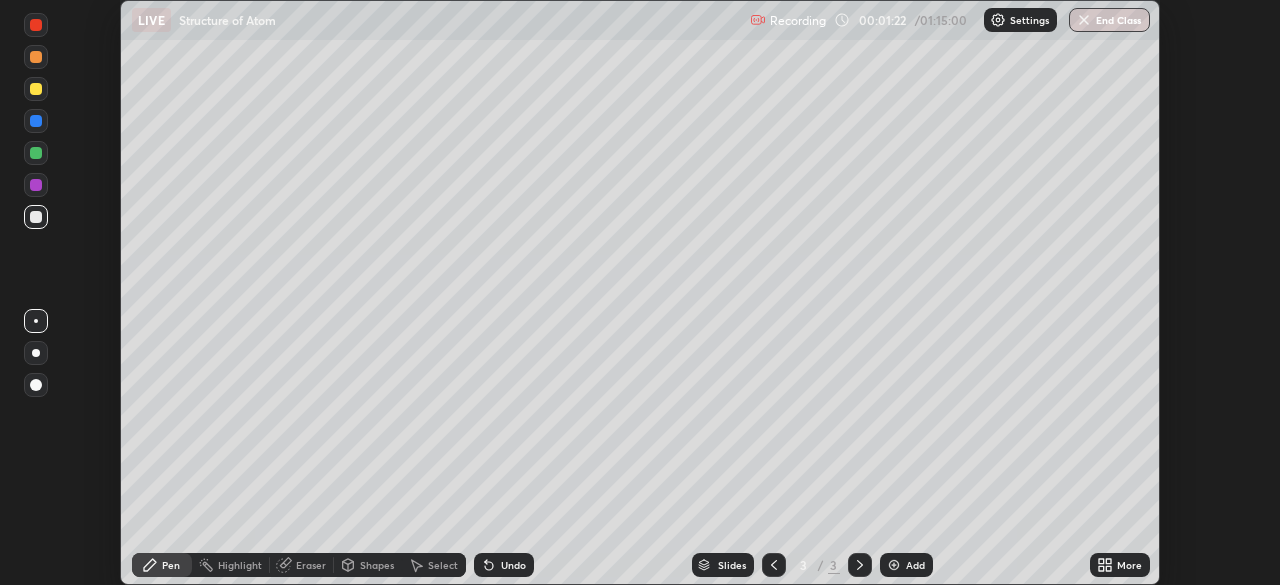 click at bounding box center (36, 89) 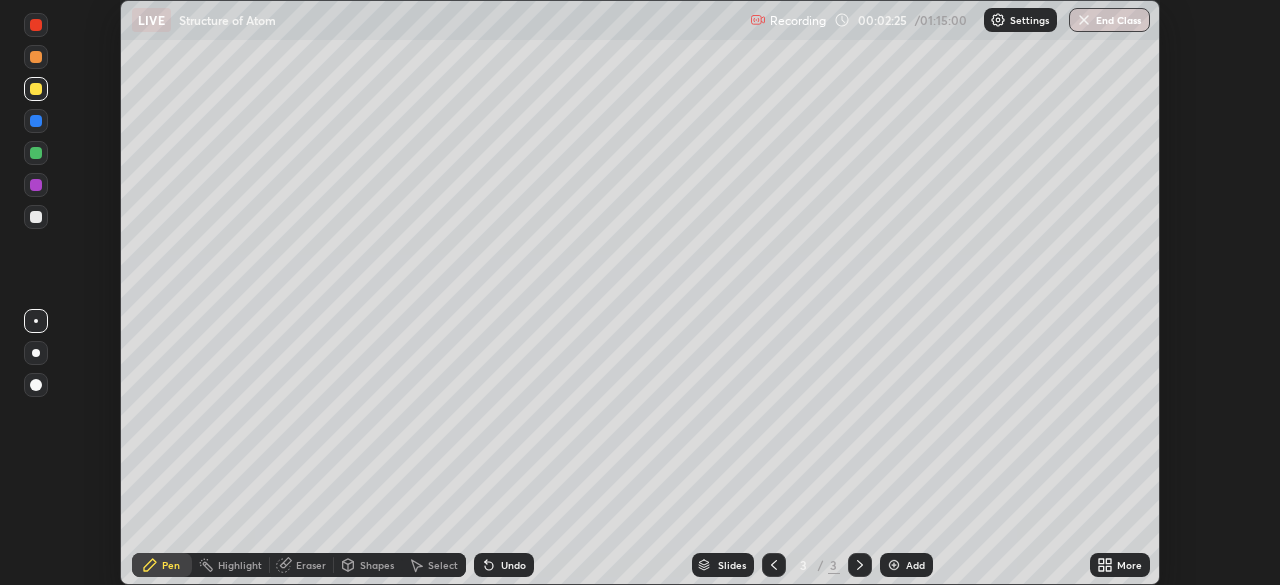 click at bounding box center (36, 121) 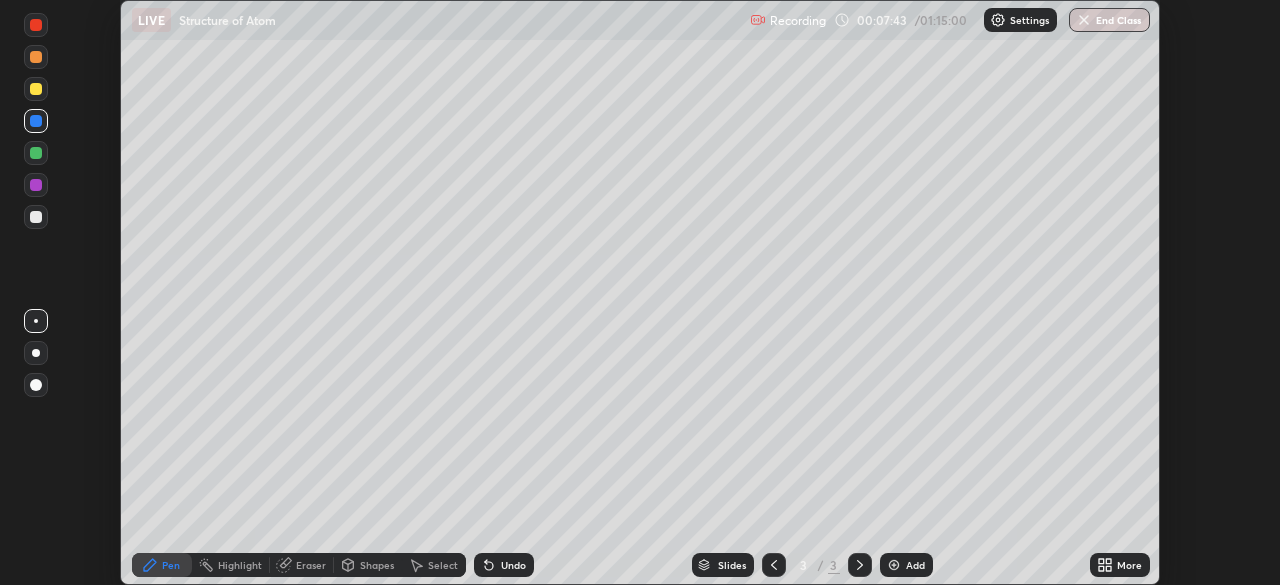 click at bounding box center [36, 217] 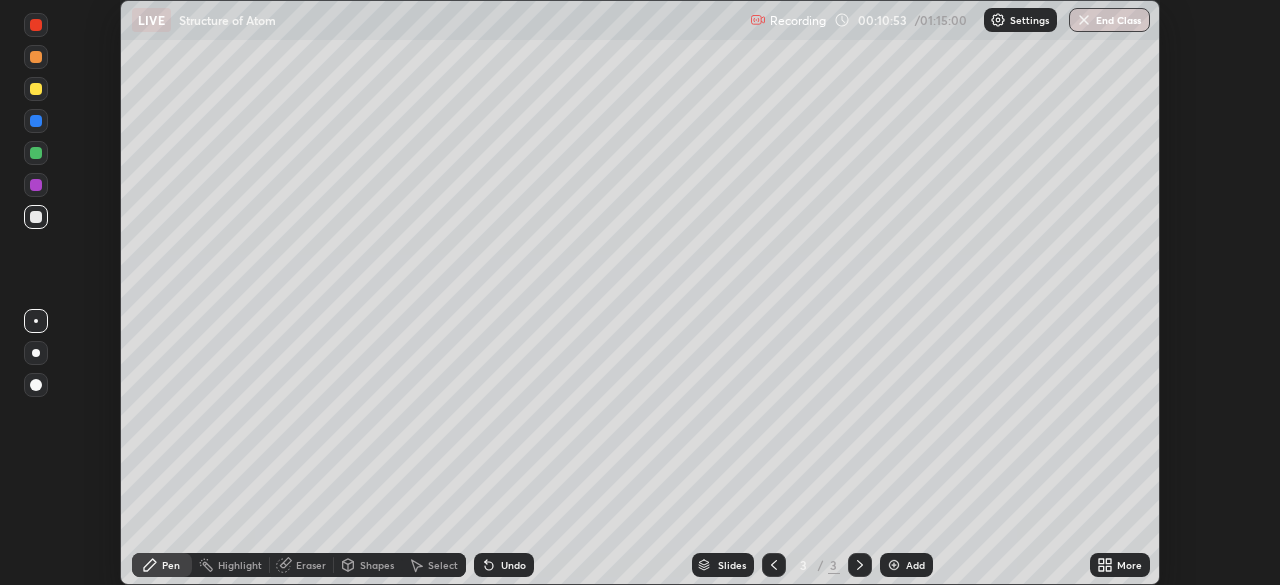 click at bounding box center (36, 153) 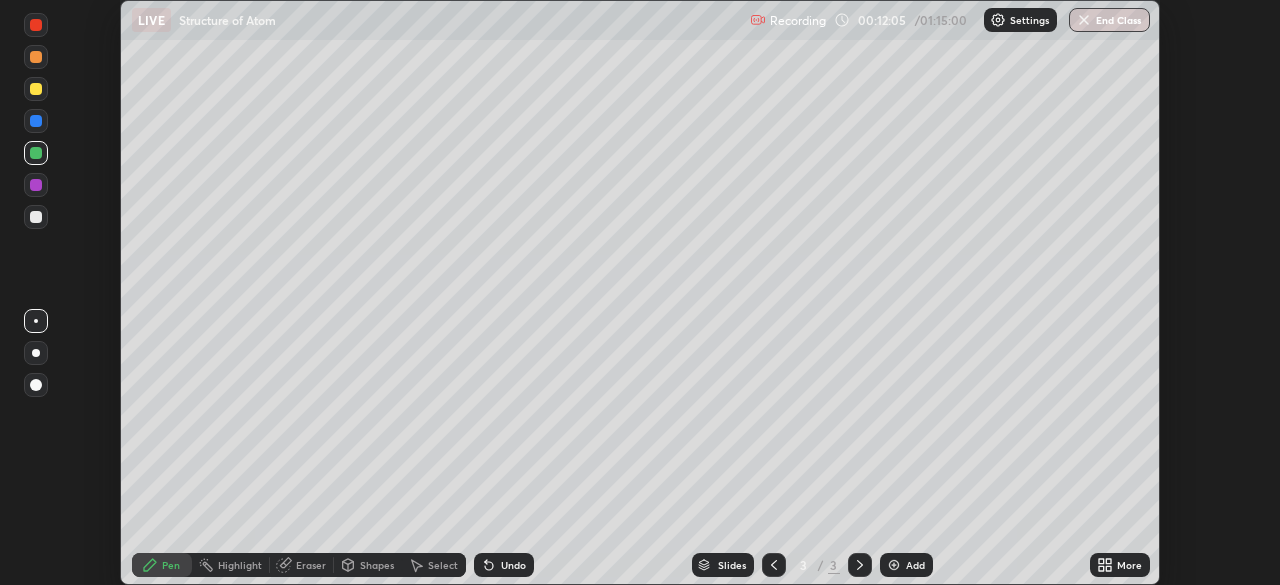 click on "Undo" at bounding box center (513, 565) 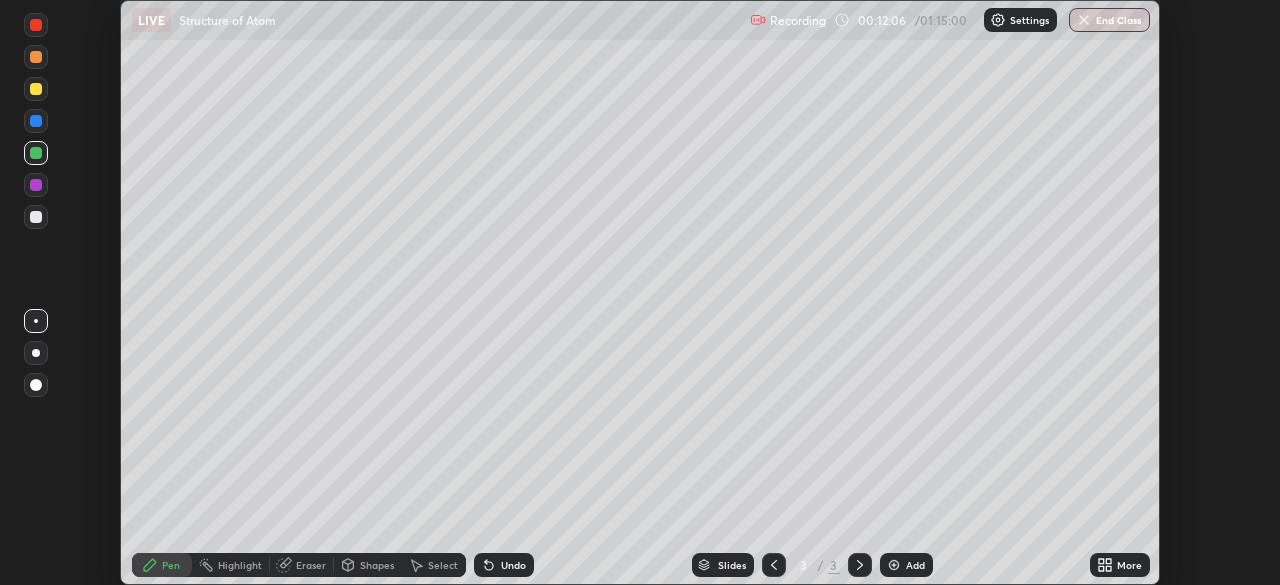 click on "Undo" at bounding box center [513, 565] 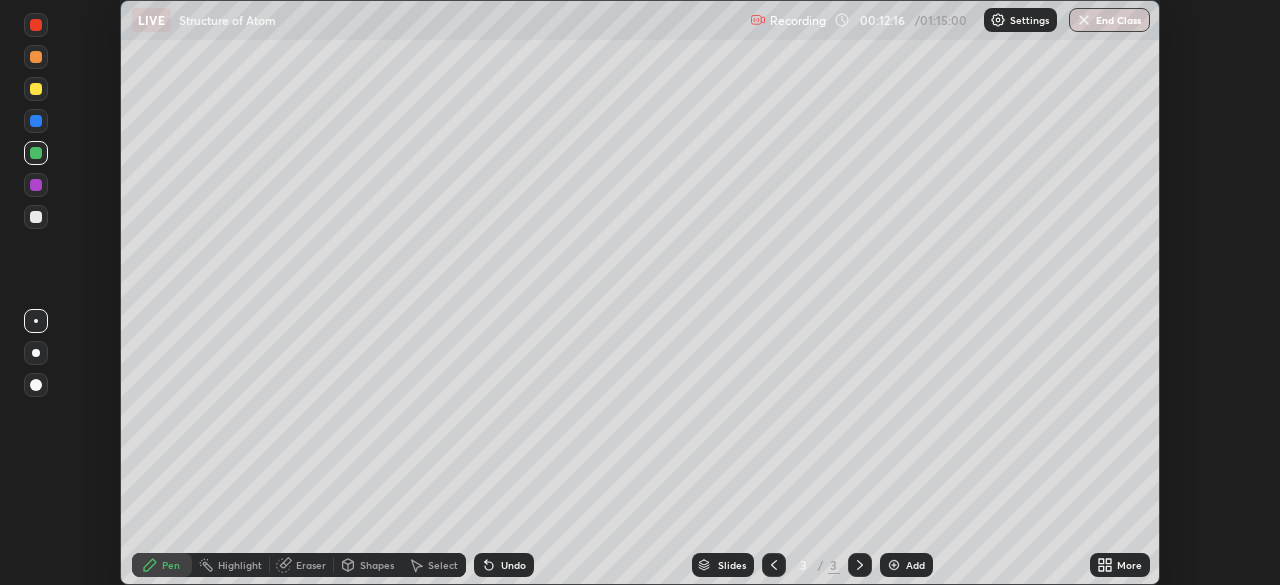 click at bounding box center (36, 217) 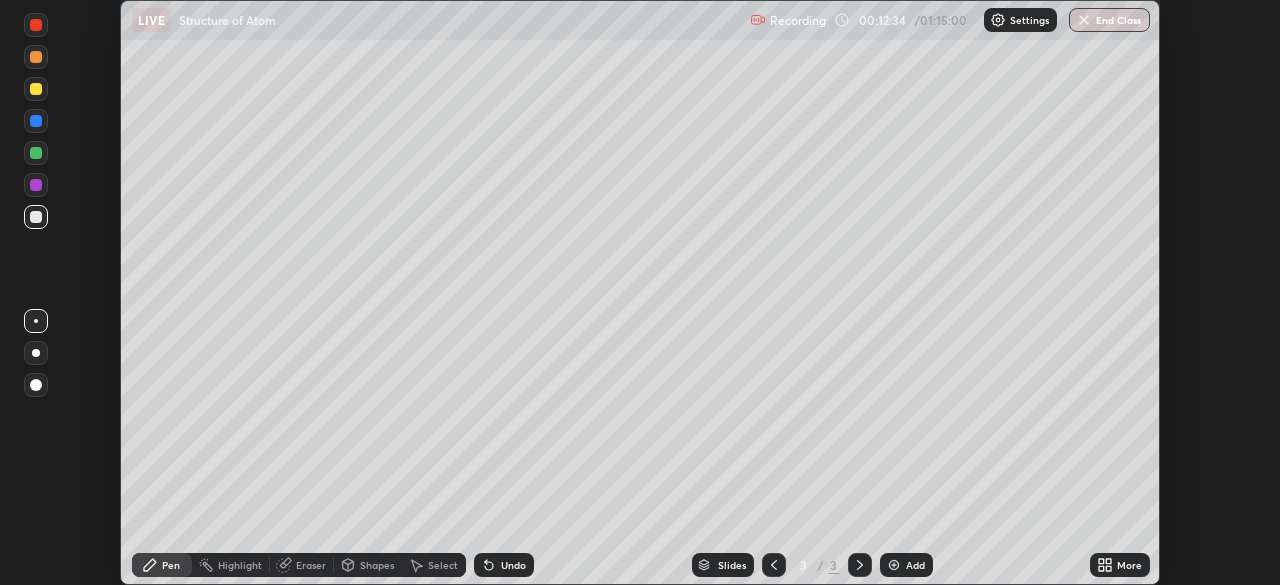 click at bounding box center (36, 185) 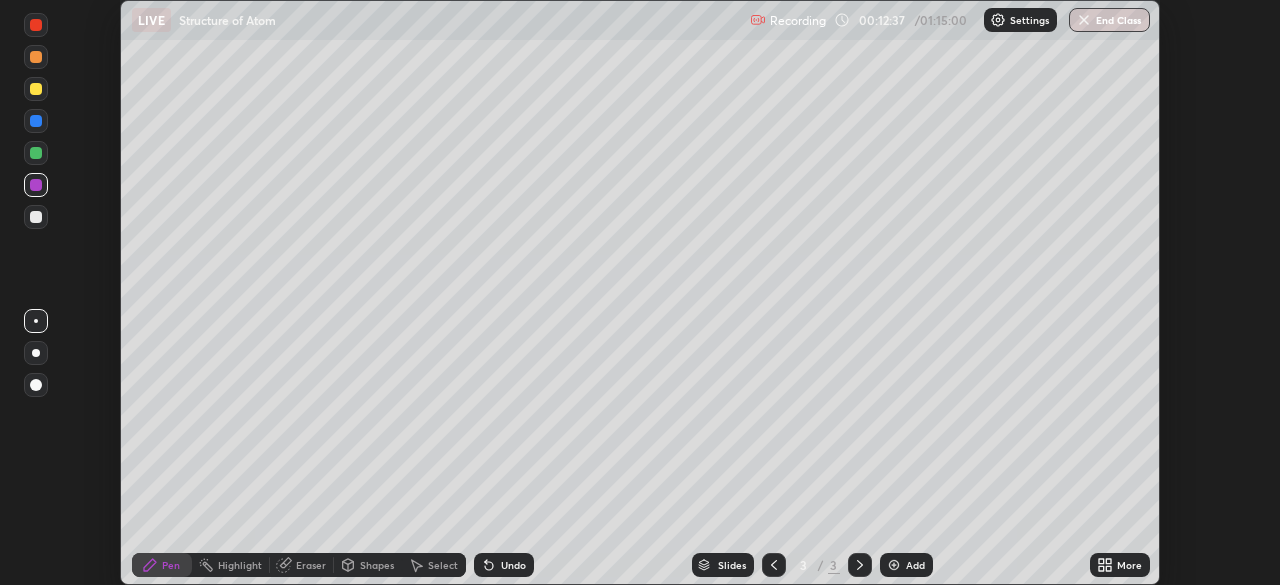 click at bounding box center [36, 89] 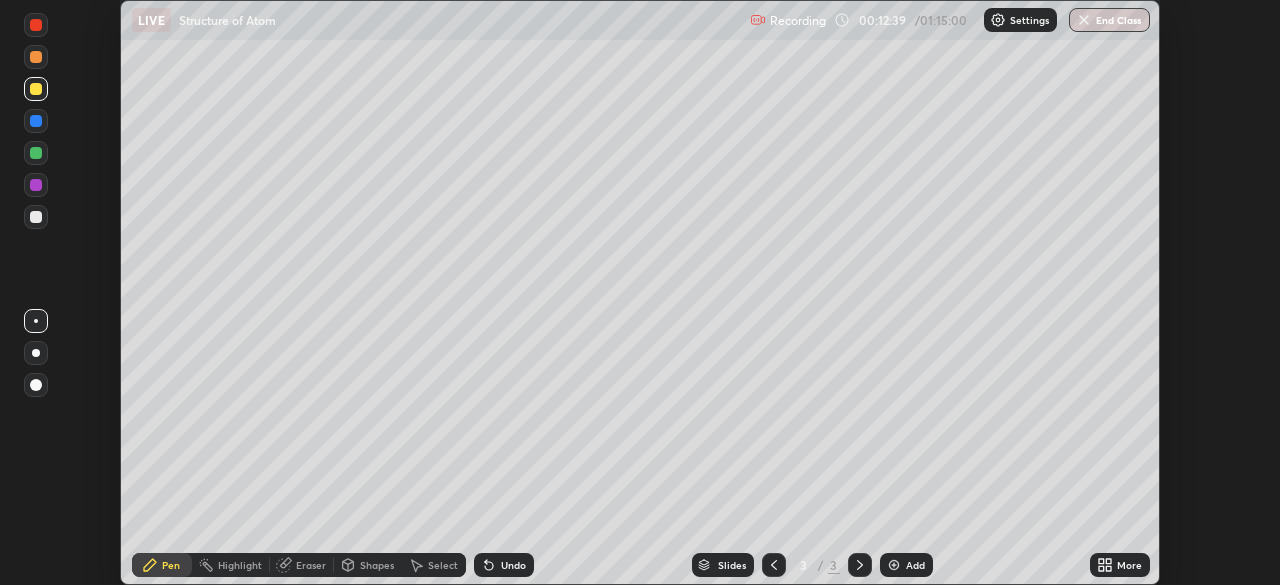 click at bounding box center (36, 57) 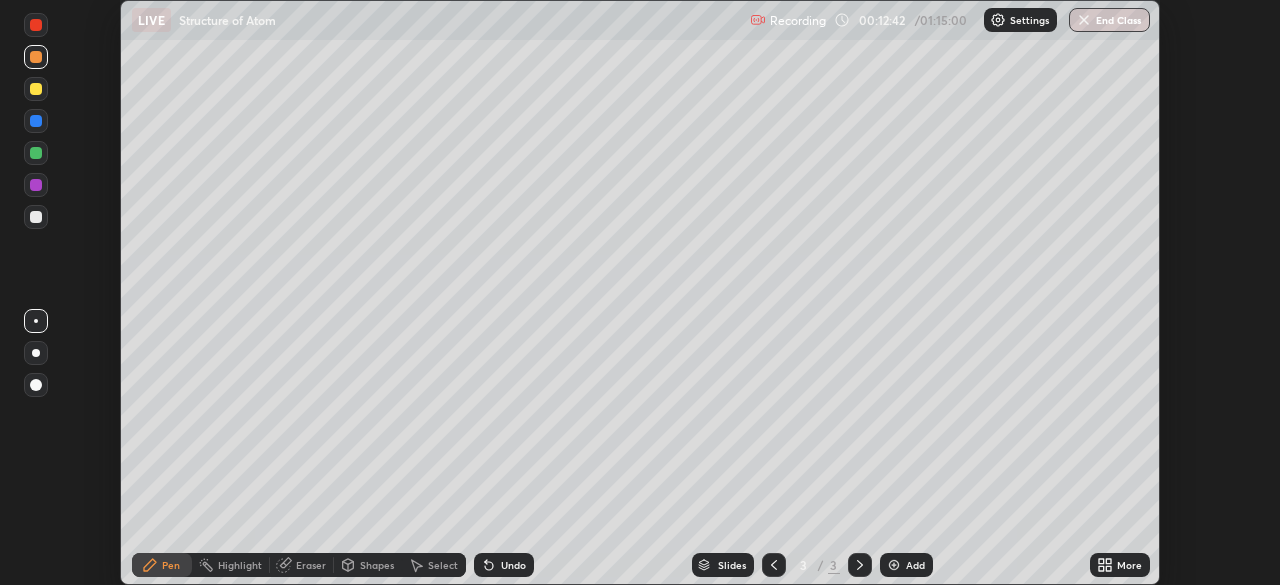click at bounding box center (36, 25) 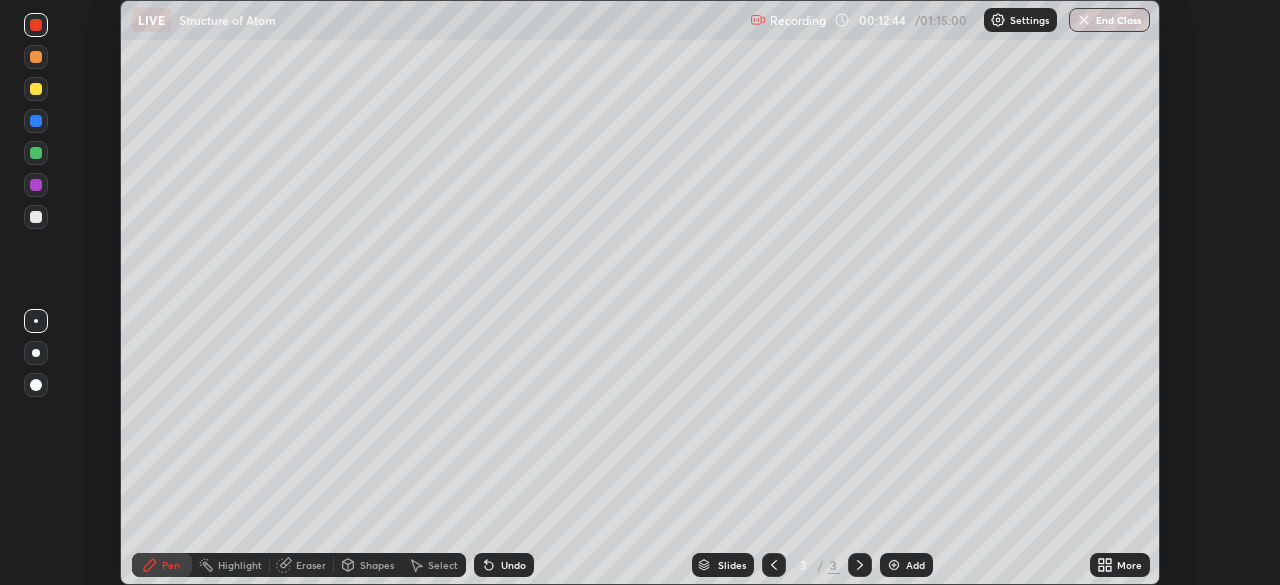 click at bounding box center [36, 385] 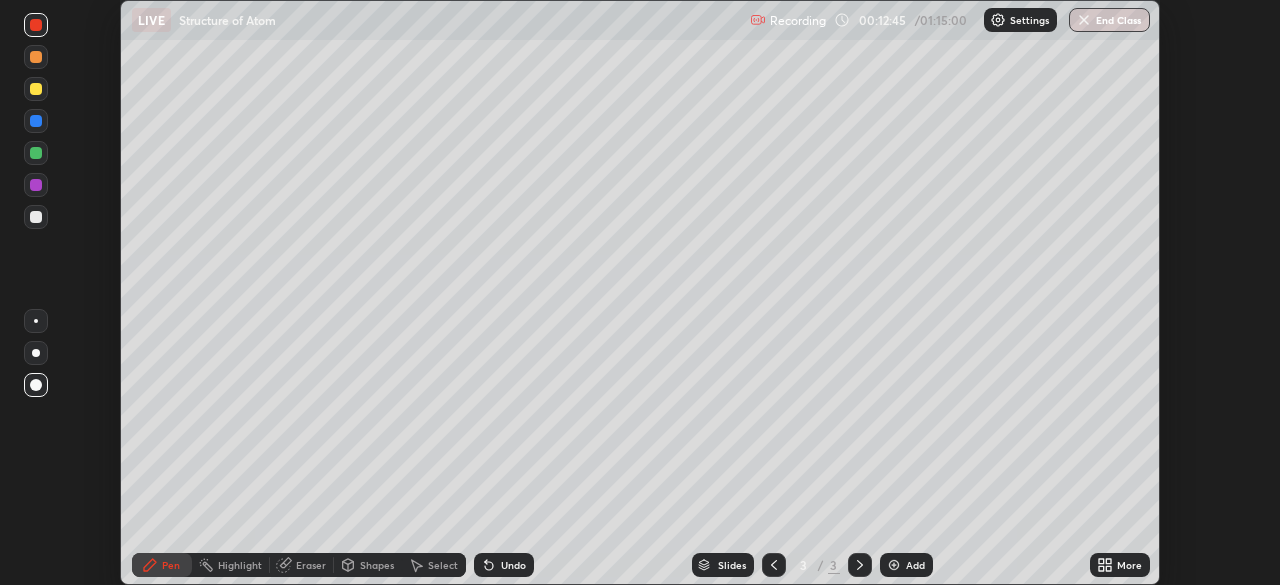 click at bounding box center (36, 185) 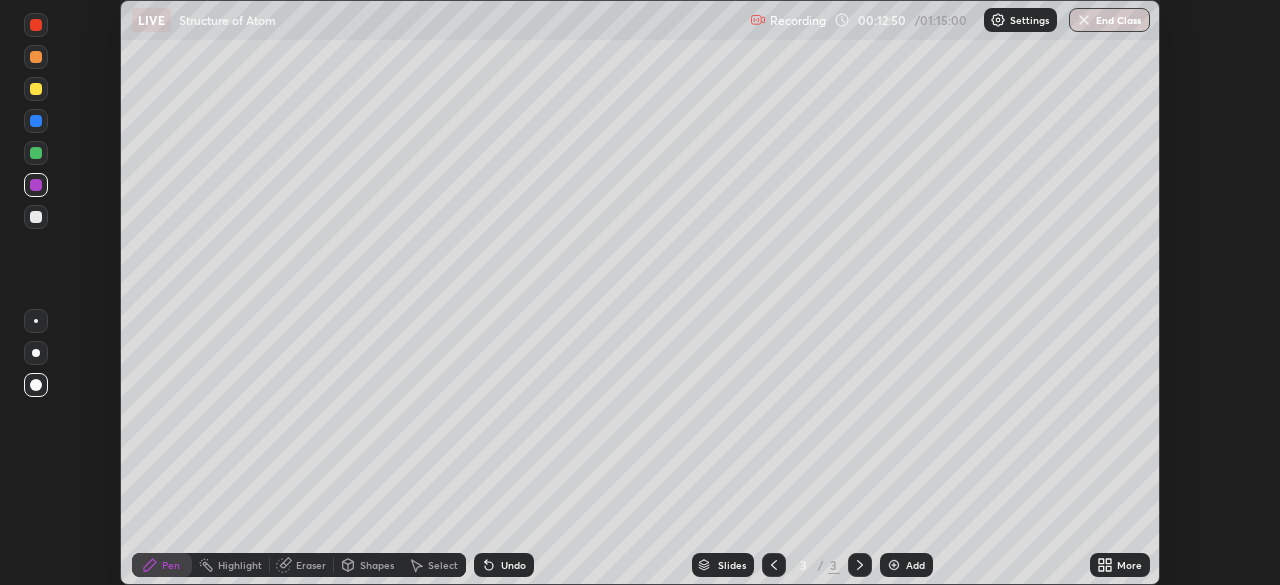 click at bounding box center (36, 89) 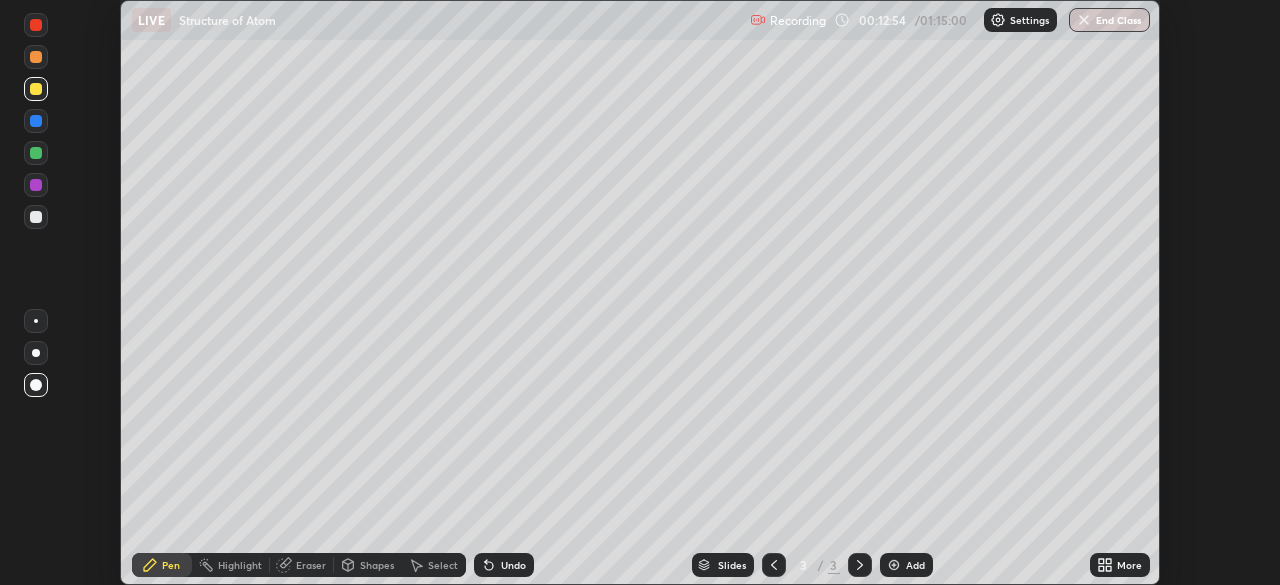 click at bounding box center [36, 57] 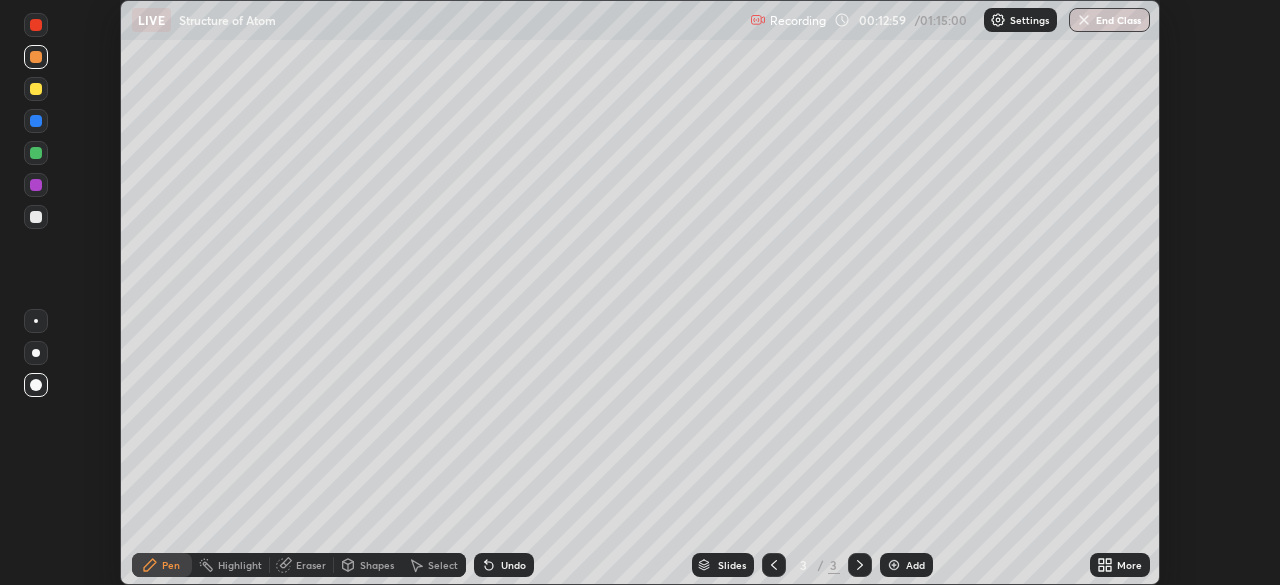 click at bounding box center [36, 25] 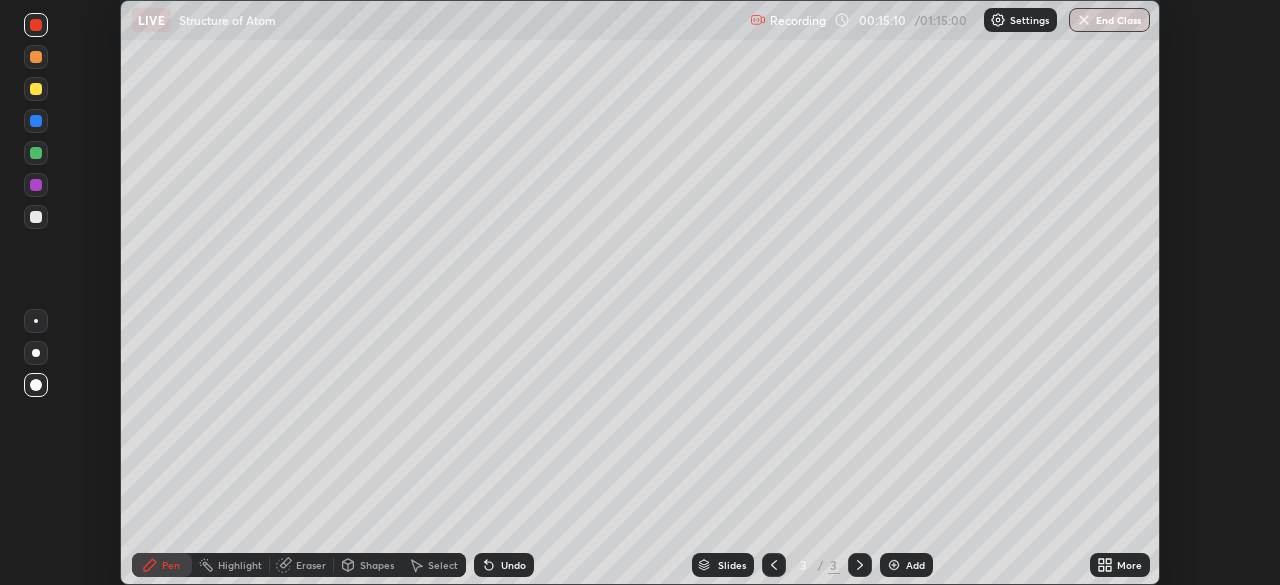 click at bounding box center (894, 565) 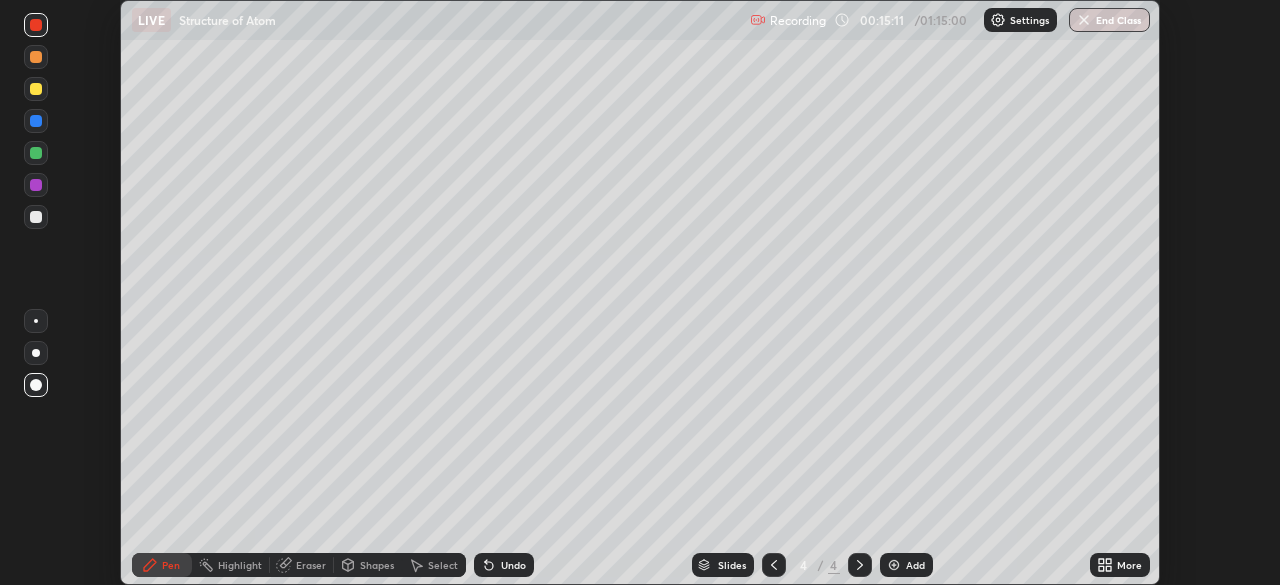 click at bounding box center (36, 217) 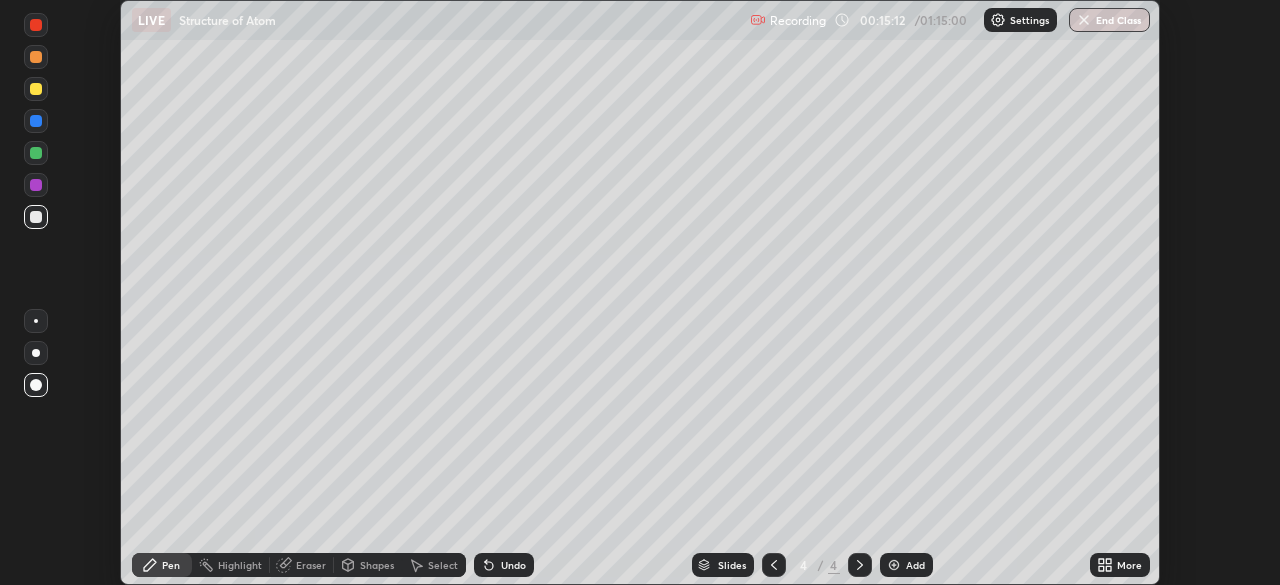 click at bounding box center (36, 321) 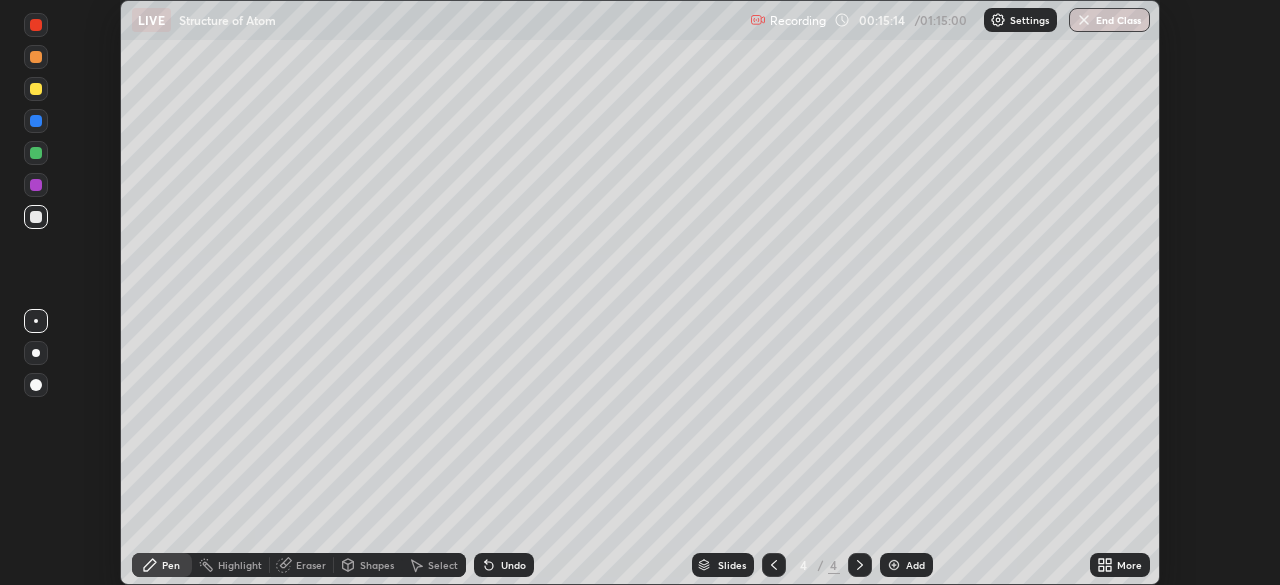 click at bounding box center [36, 185] 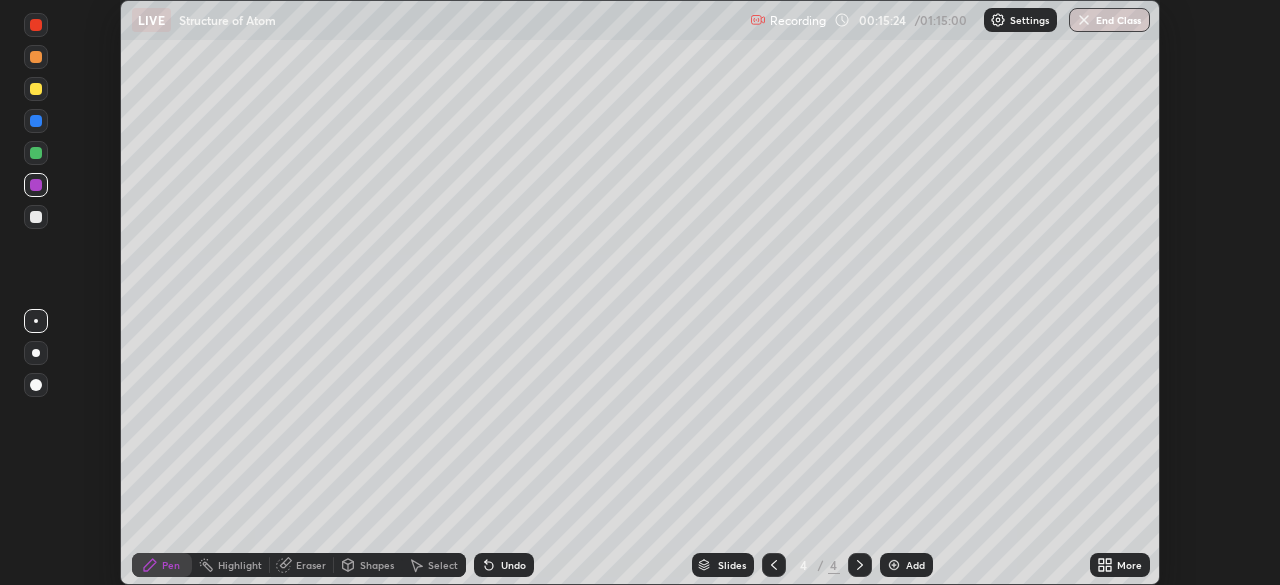 click at bounding box center (36, 217) 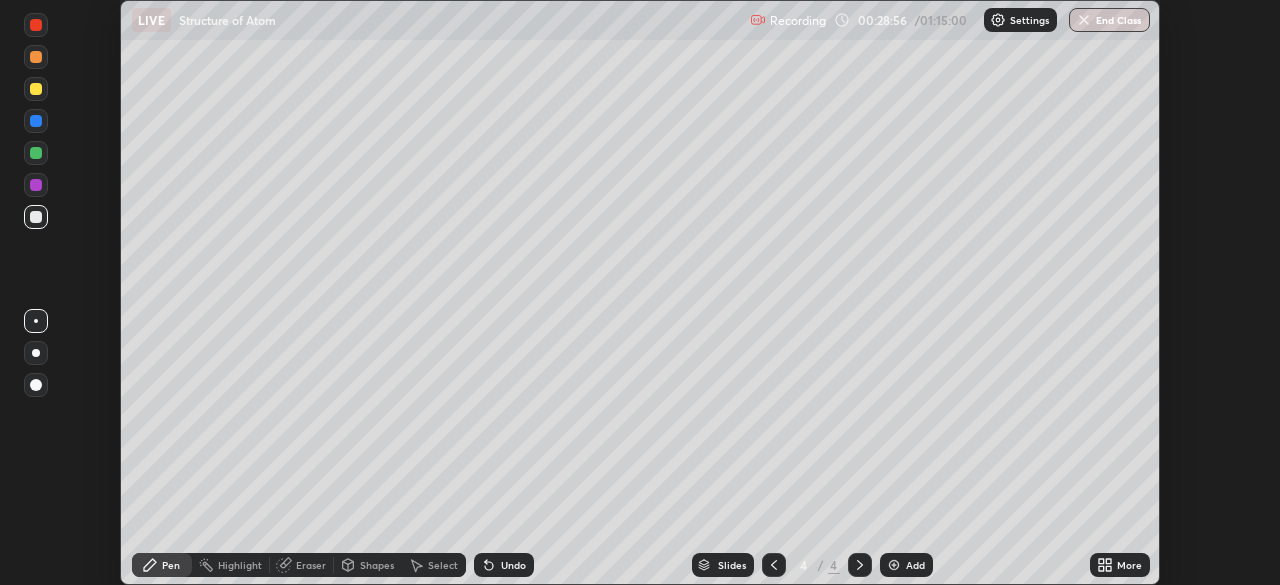 click at bounding box center [36, 121] 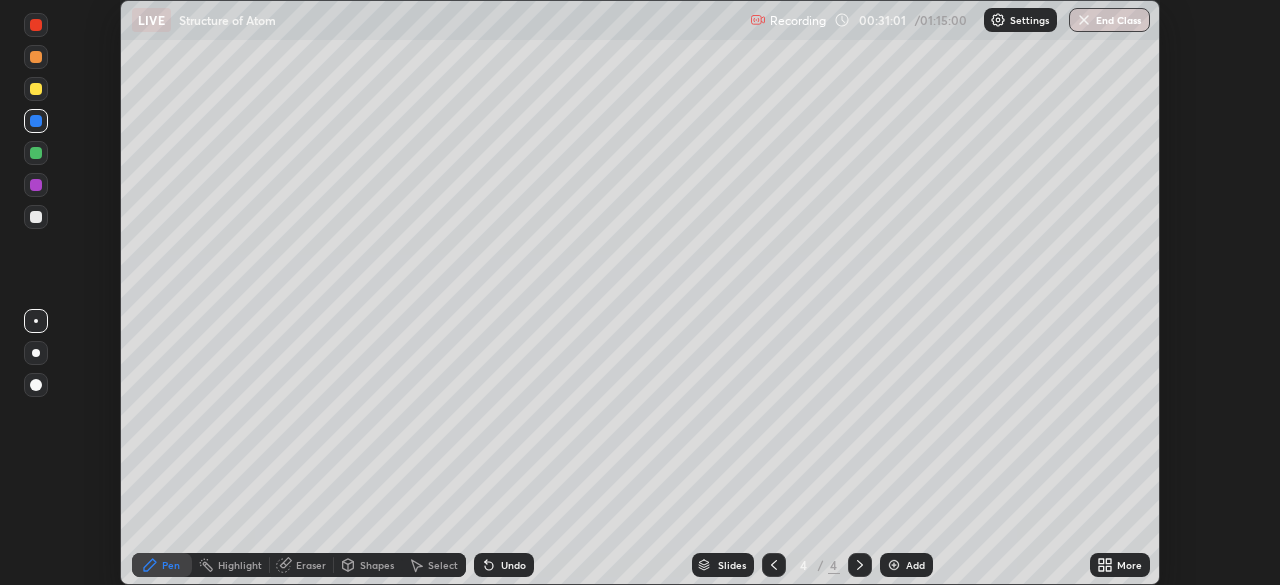 click at bounding box center (36, 217) 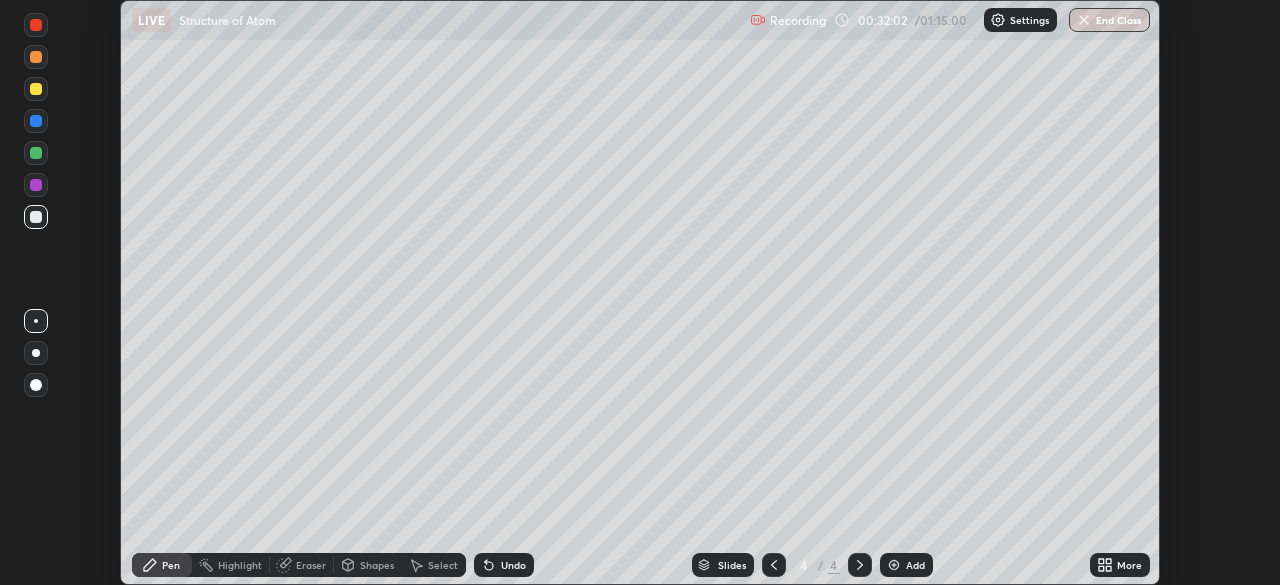 click on "Eraser" at bounding box center [311, 565] 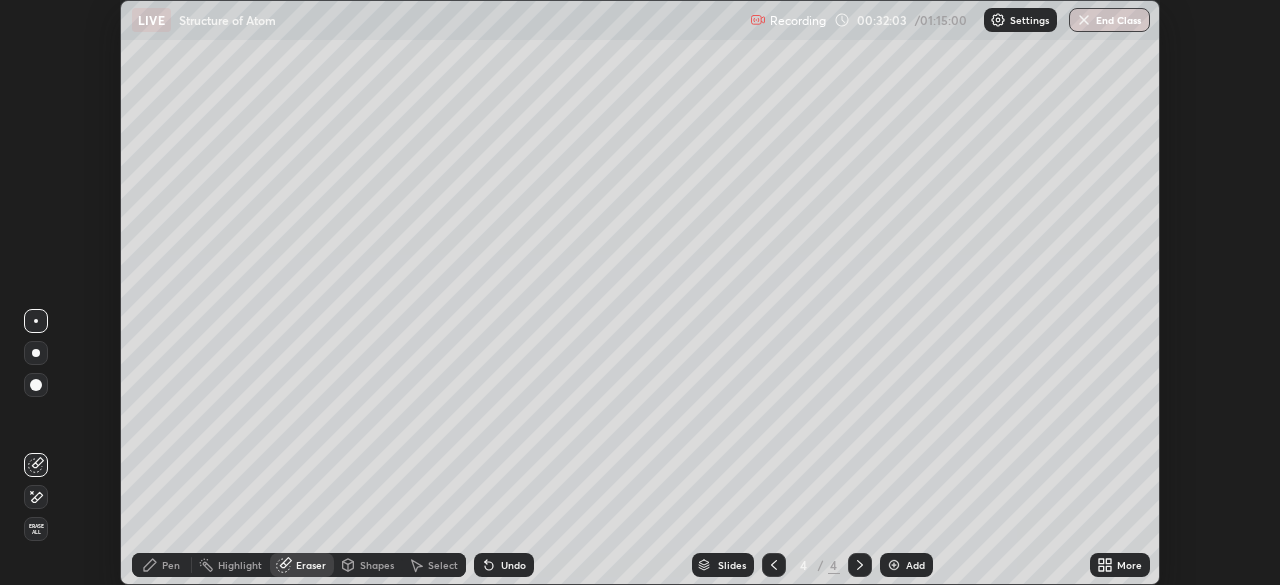 click at bounding box center [36, 497] 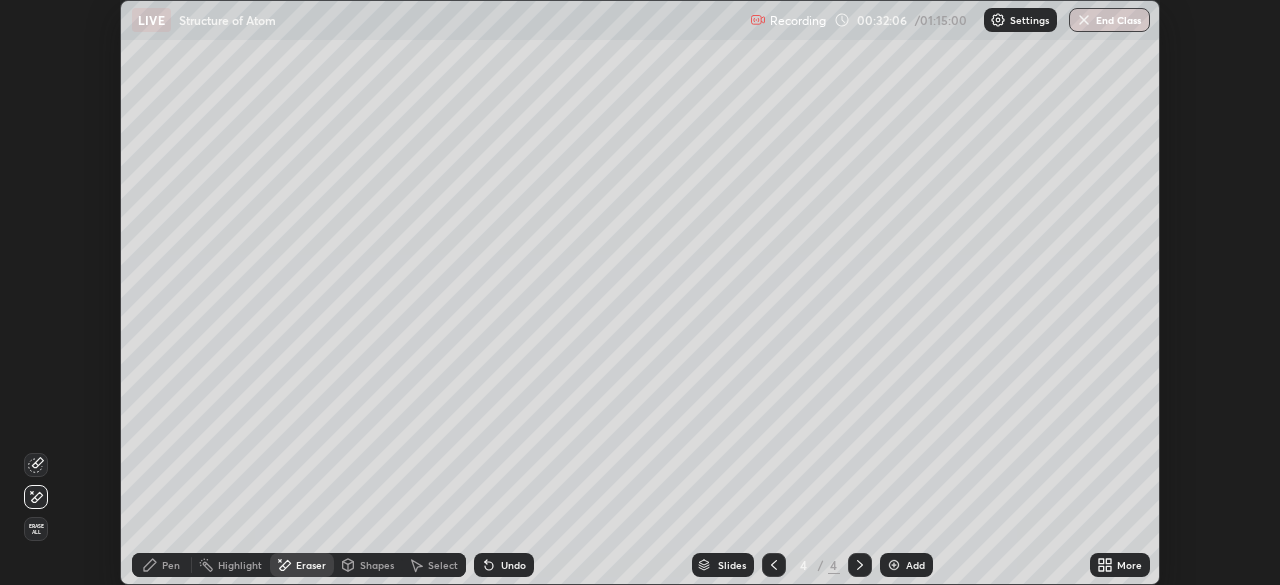 click on "Pen" at bounding box center [162, 565] 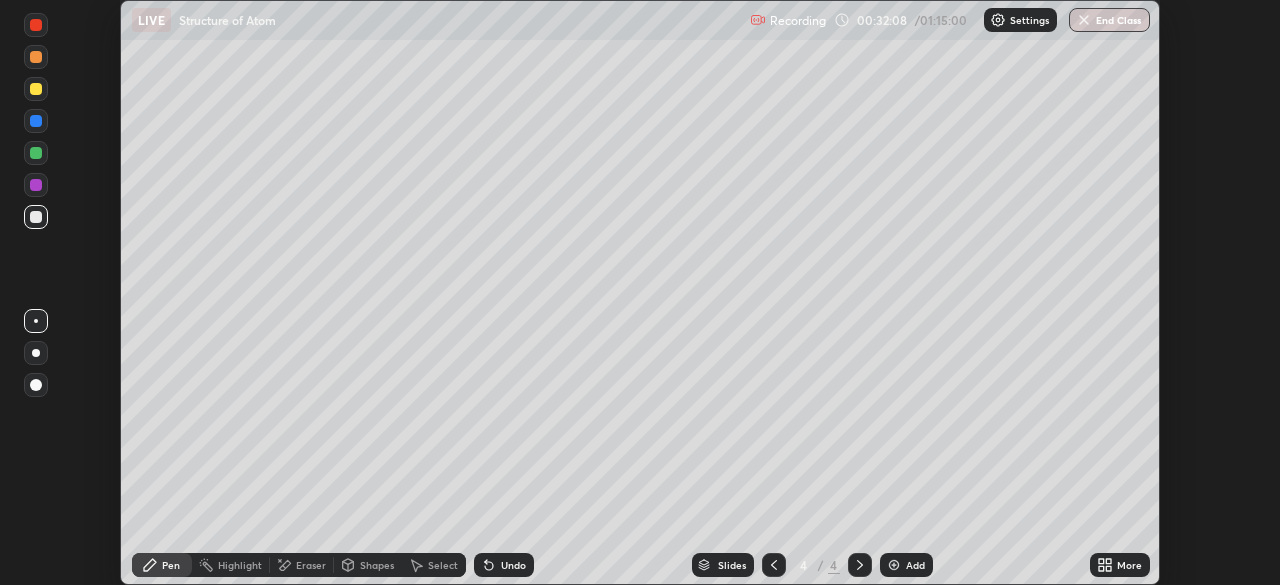 click on "Pen" at bounding box center [162, 565] 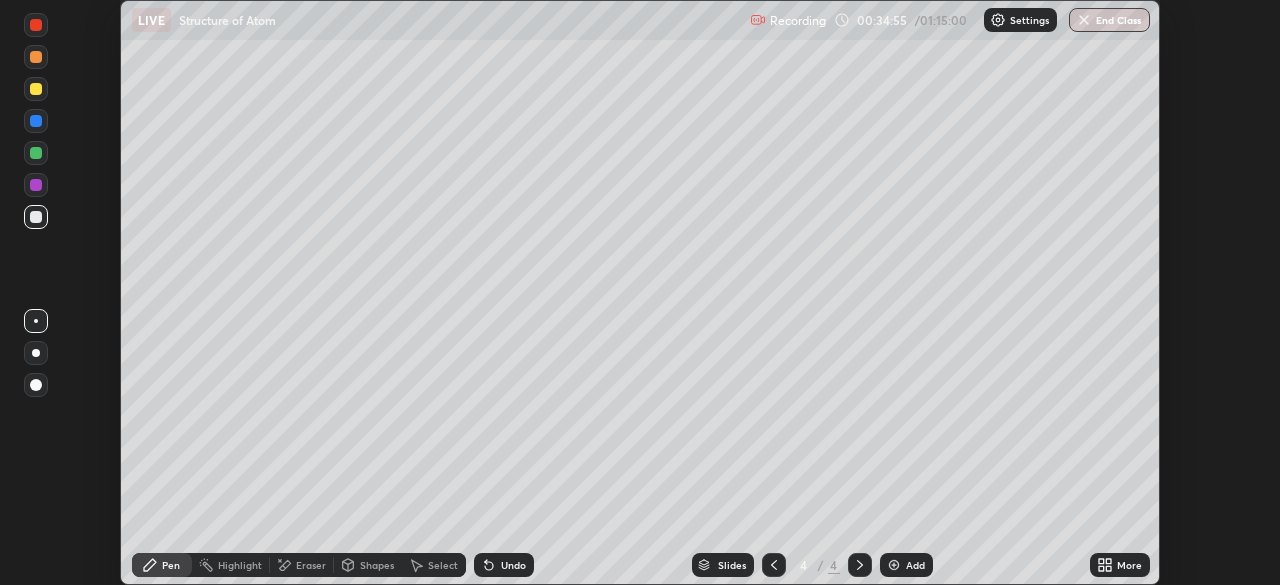 click on "Add" at bounding box center [915, 565] 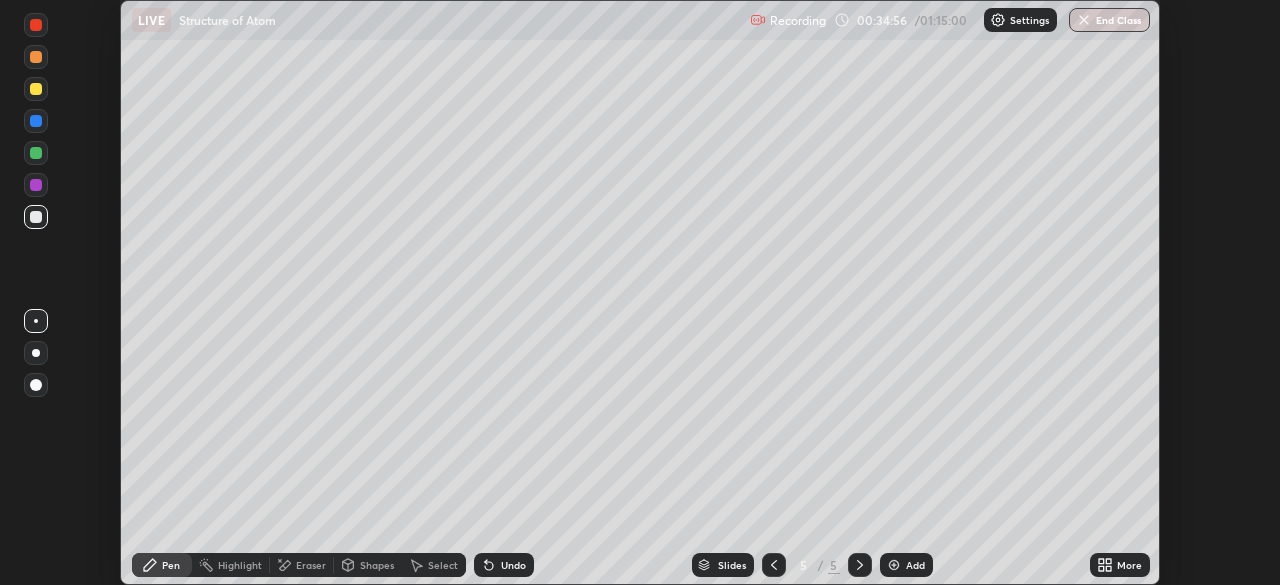 click on "Shapes" at bounding box center [377, 565] 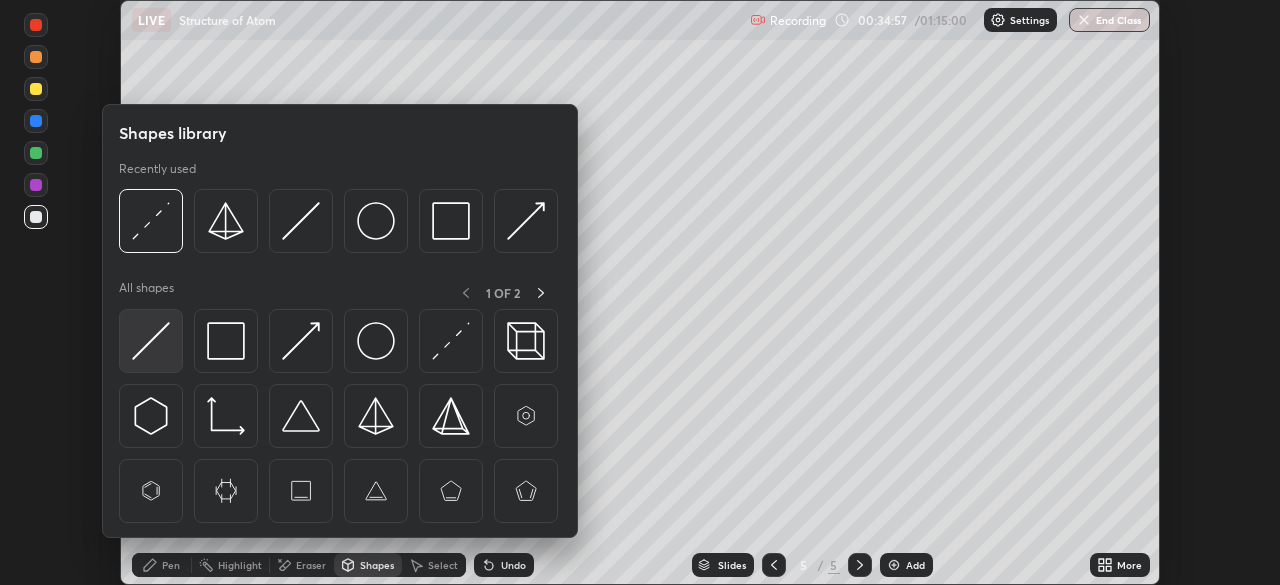 click at bounding box center [151, 341] 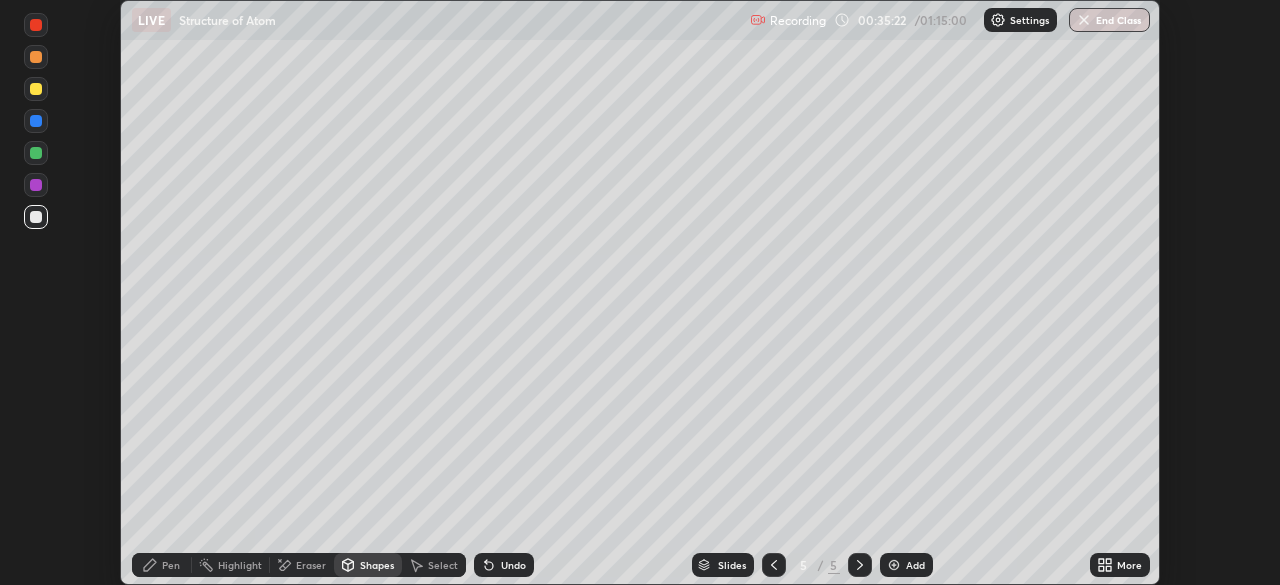 click 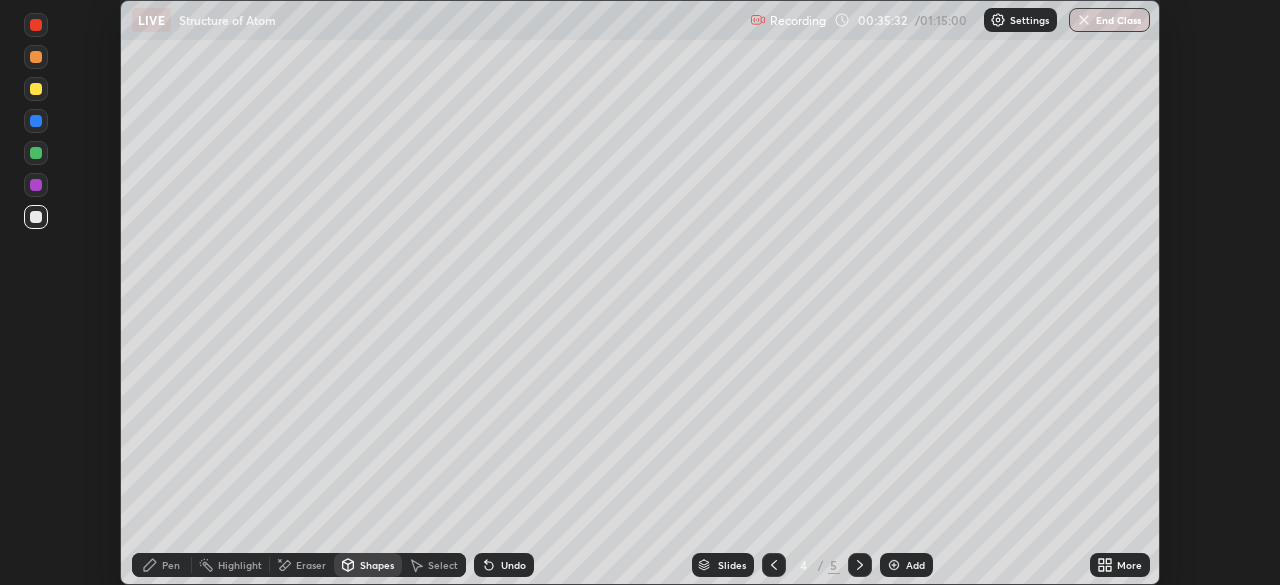 click on "Pen" at bounding box center [171, 565] 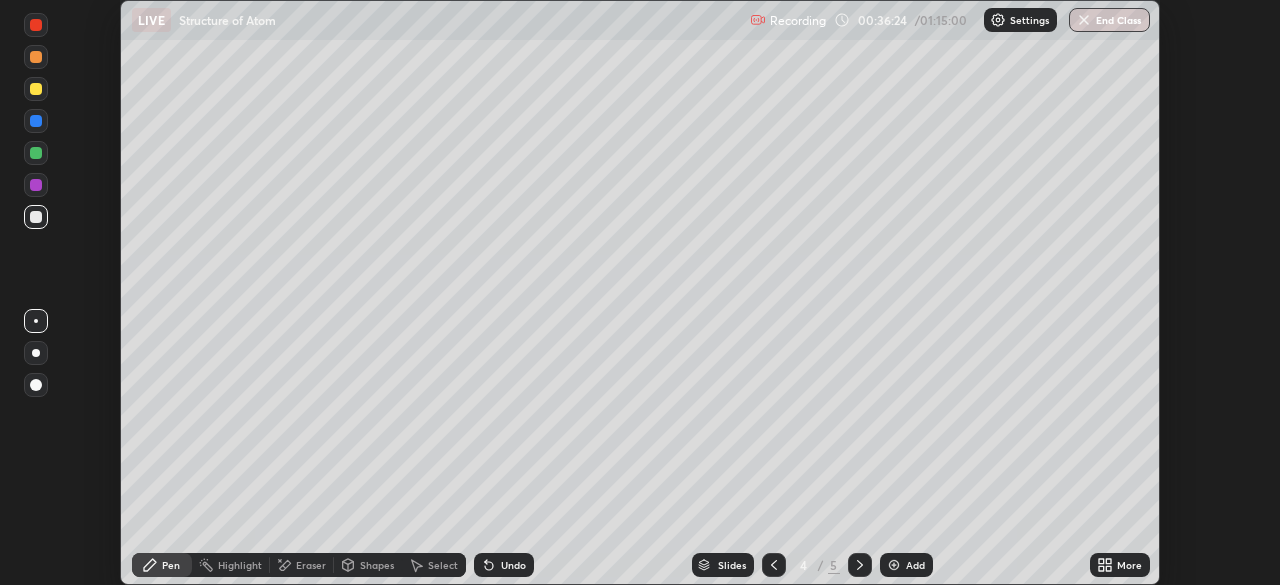click 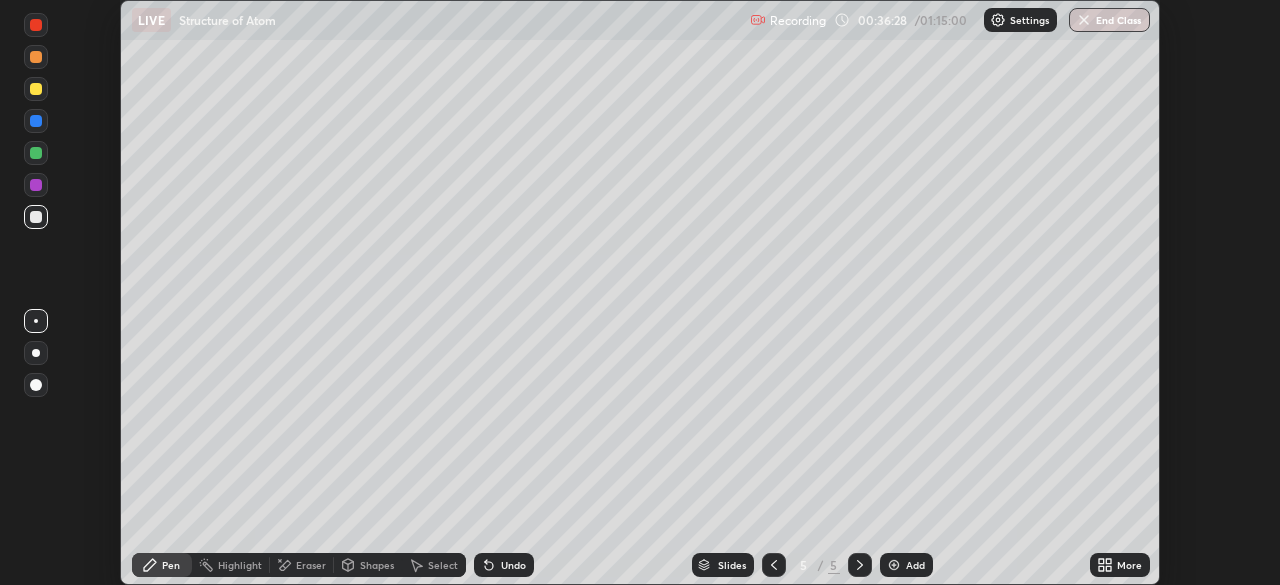 click on "Undo" at bounding box center (513, 565) 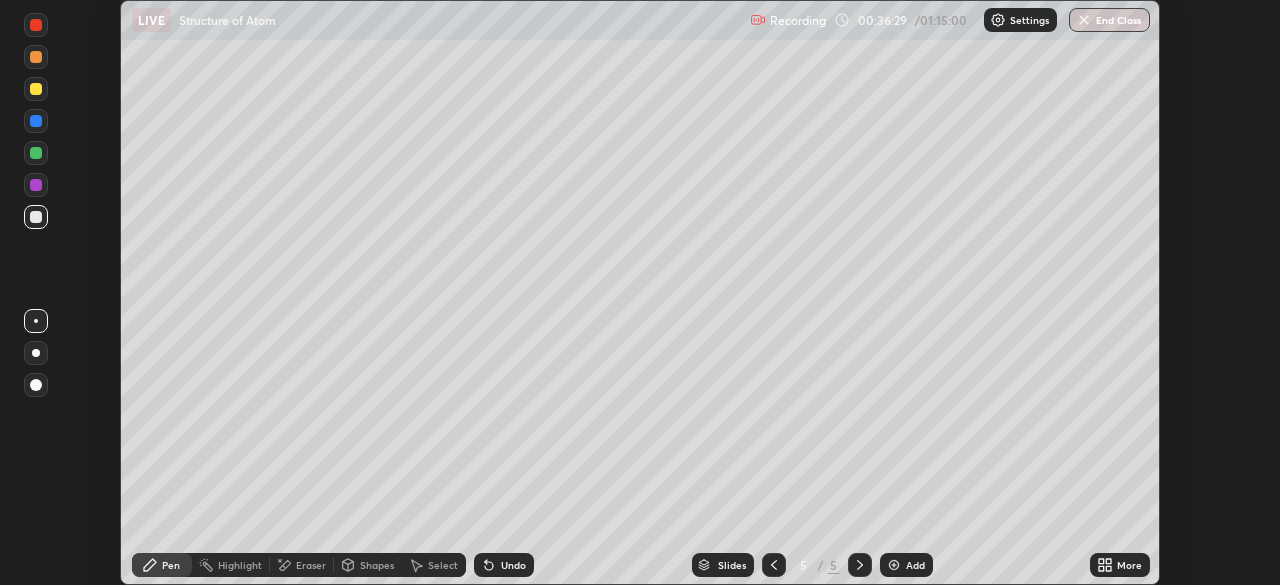 click on "Undo" at bounding box center (513, 565) 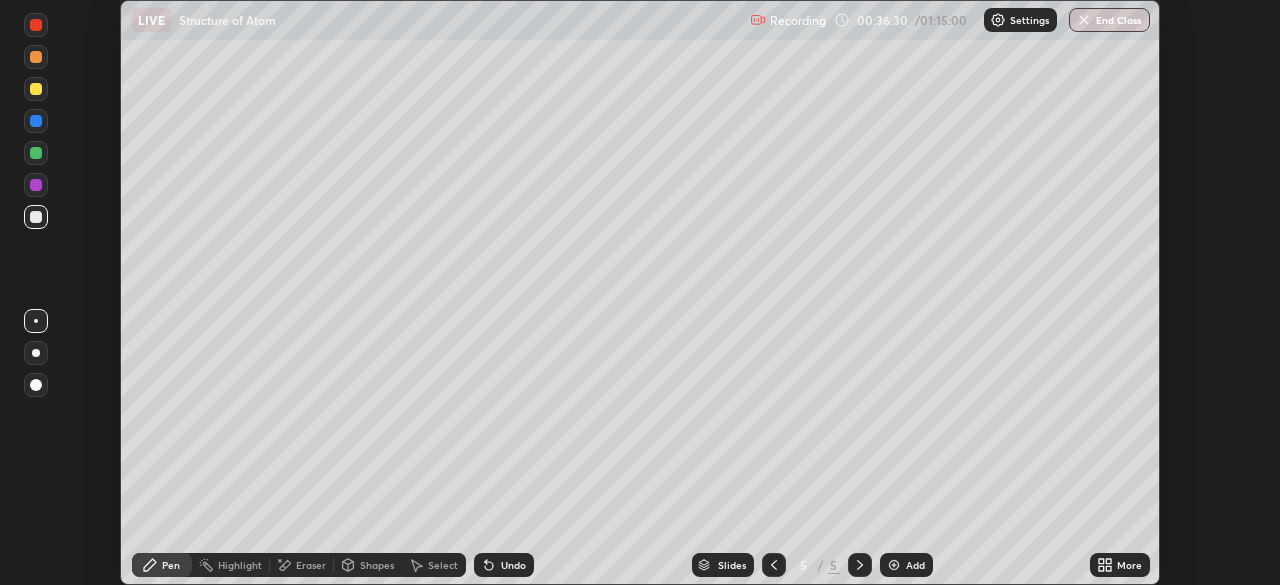 click on "Undo" at bounding box center [504, 565] 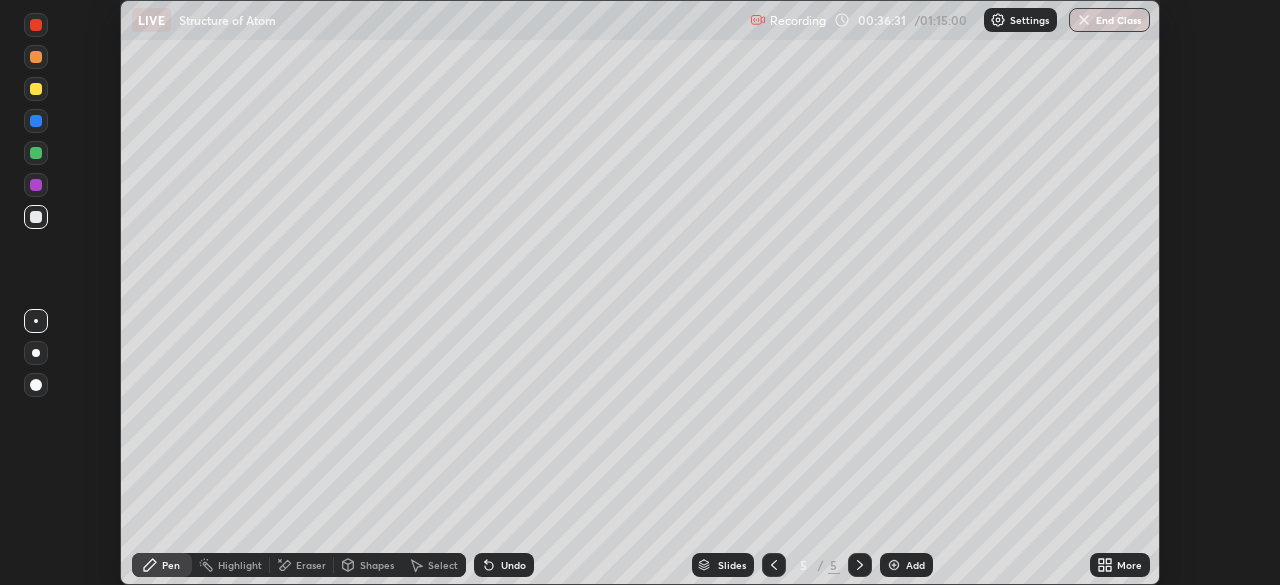 click on "Shapes" at bounding box center (368, 565) 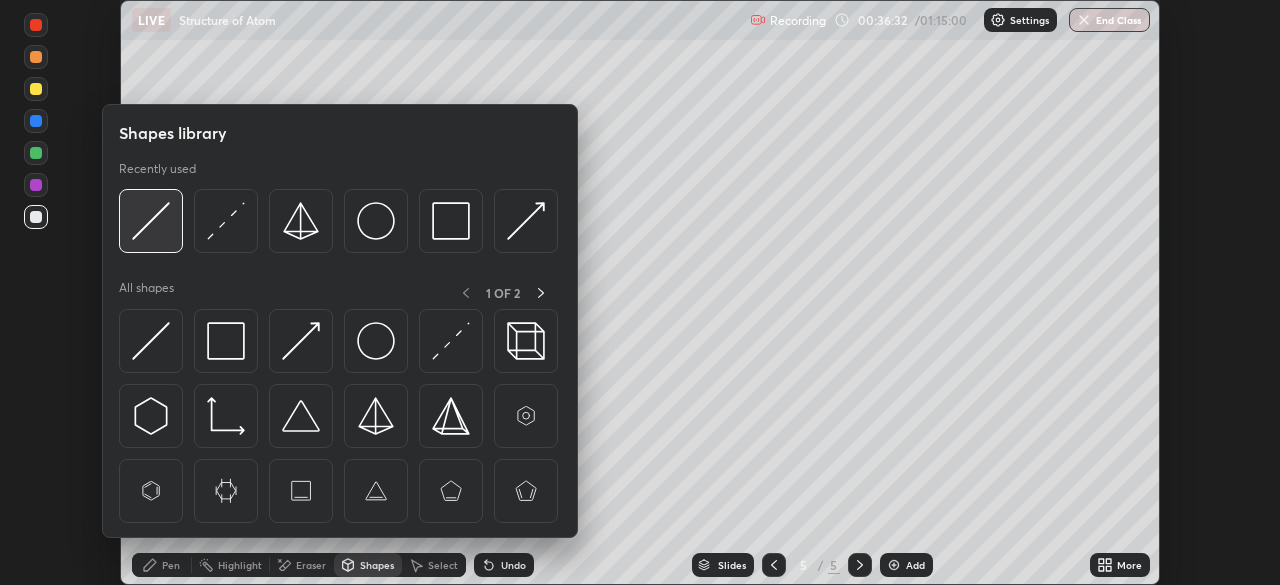 click at bounding box center [151, 221] 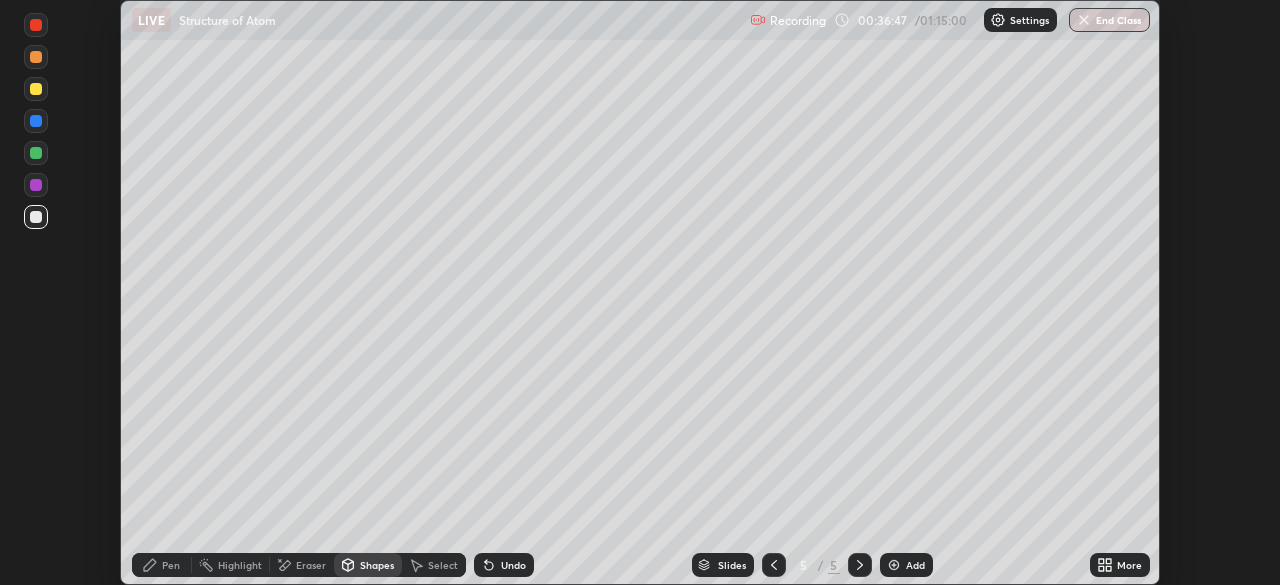 click on "Pen" at bounding box center [162, 565] 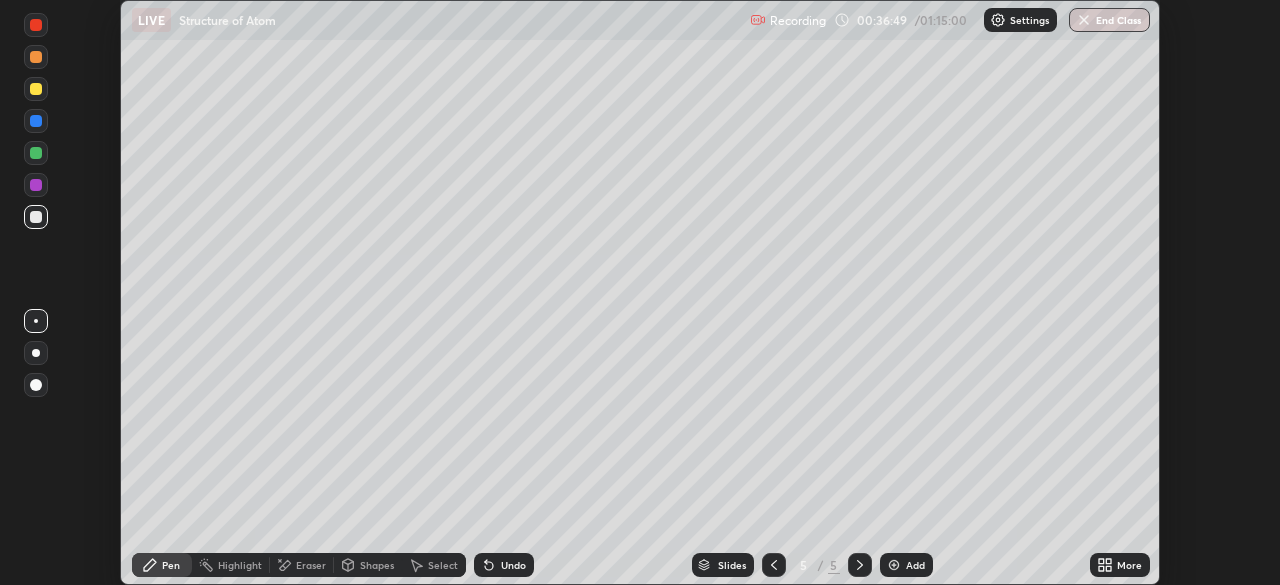 click at bounding box center [36, 217] 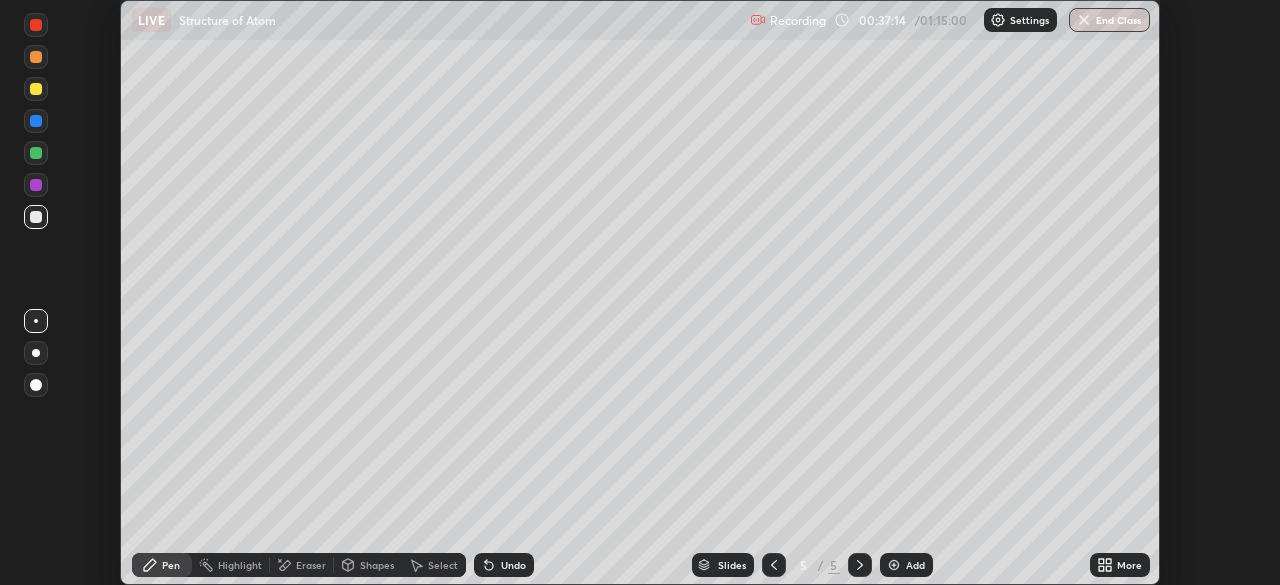 click 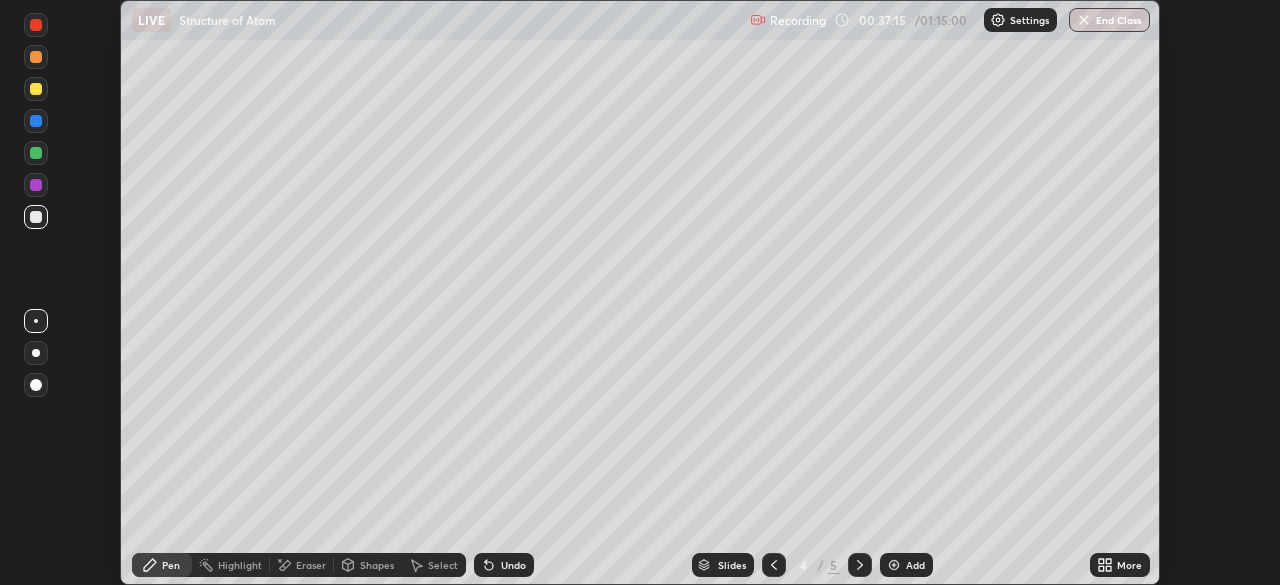 click 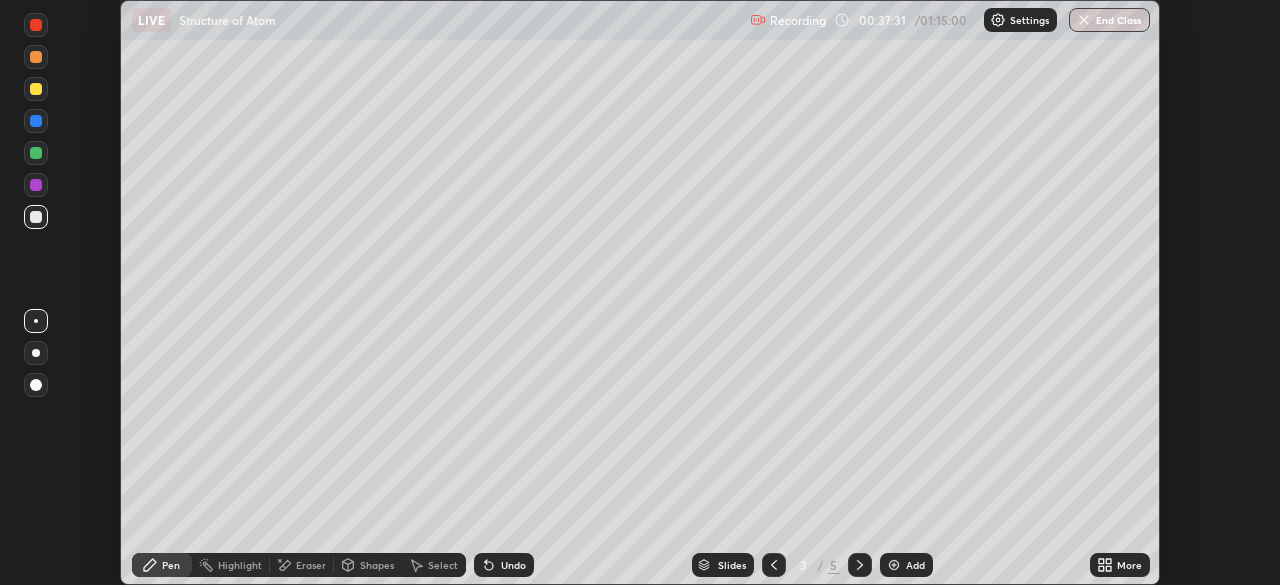 click 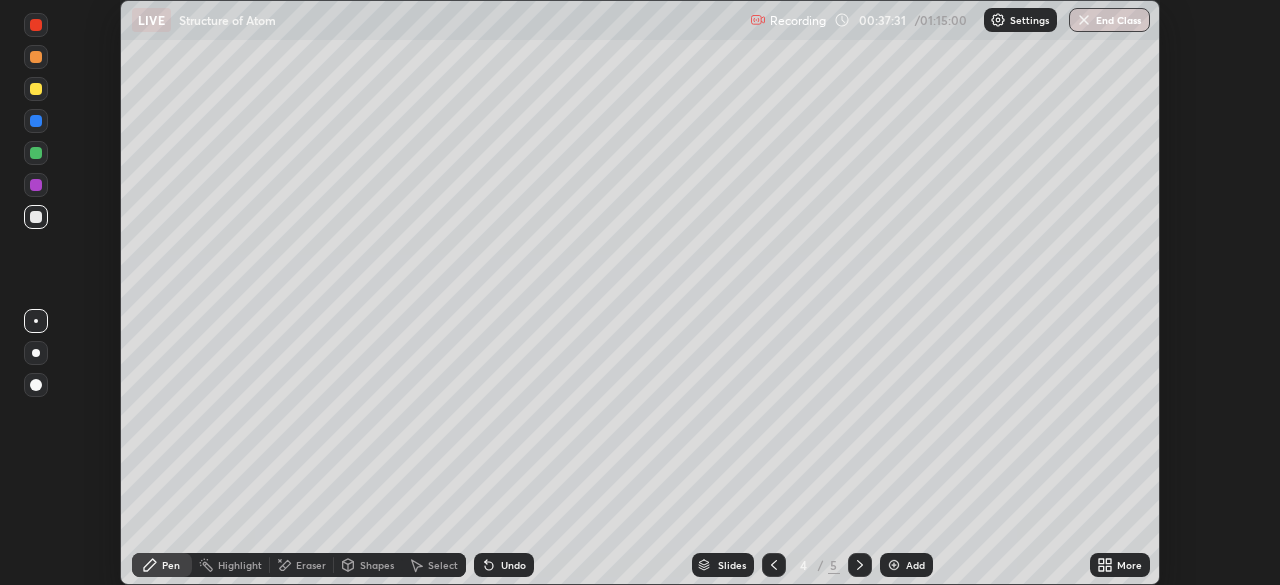 click 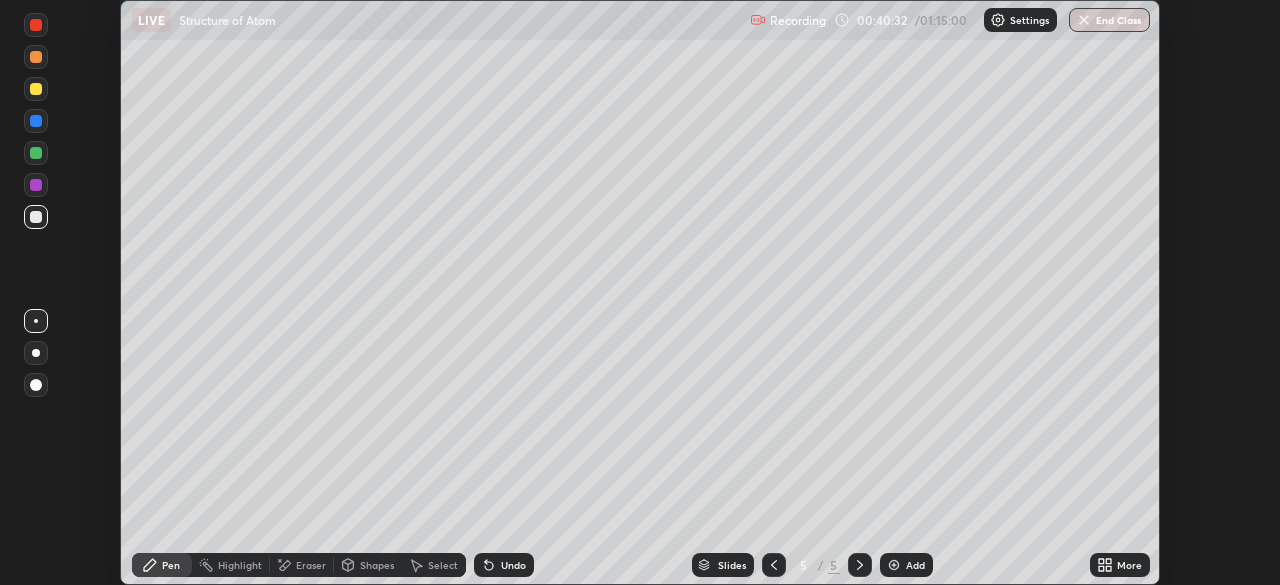 click on "Shapes" at bounding box center (377, 565) 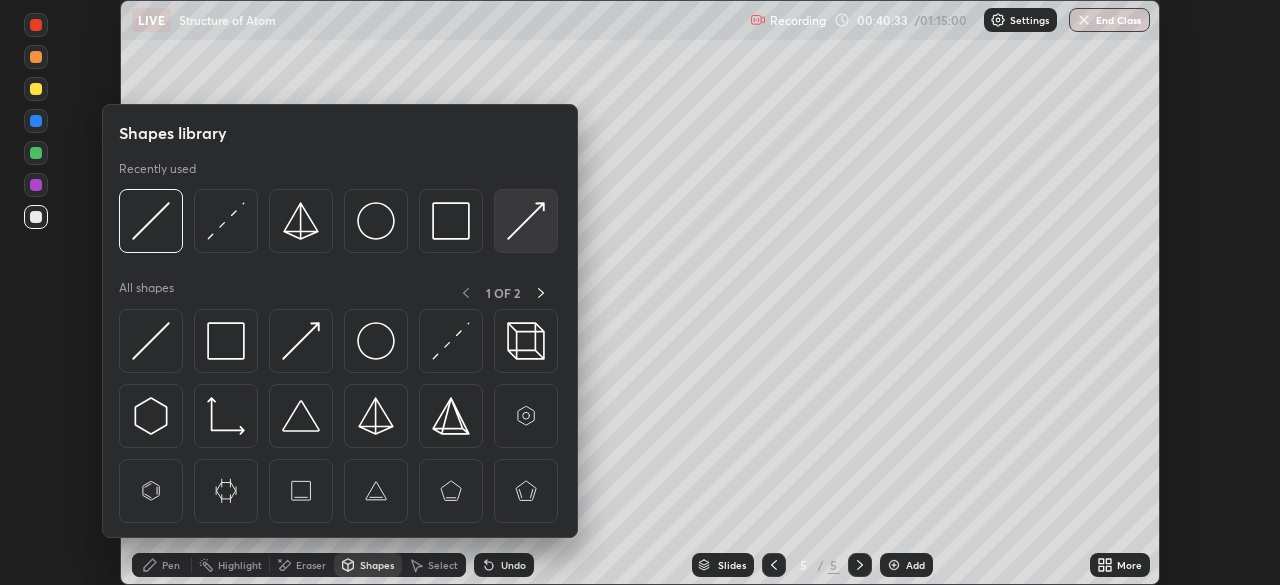 click at bounding box center (526, 221) 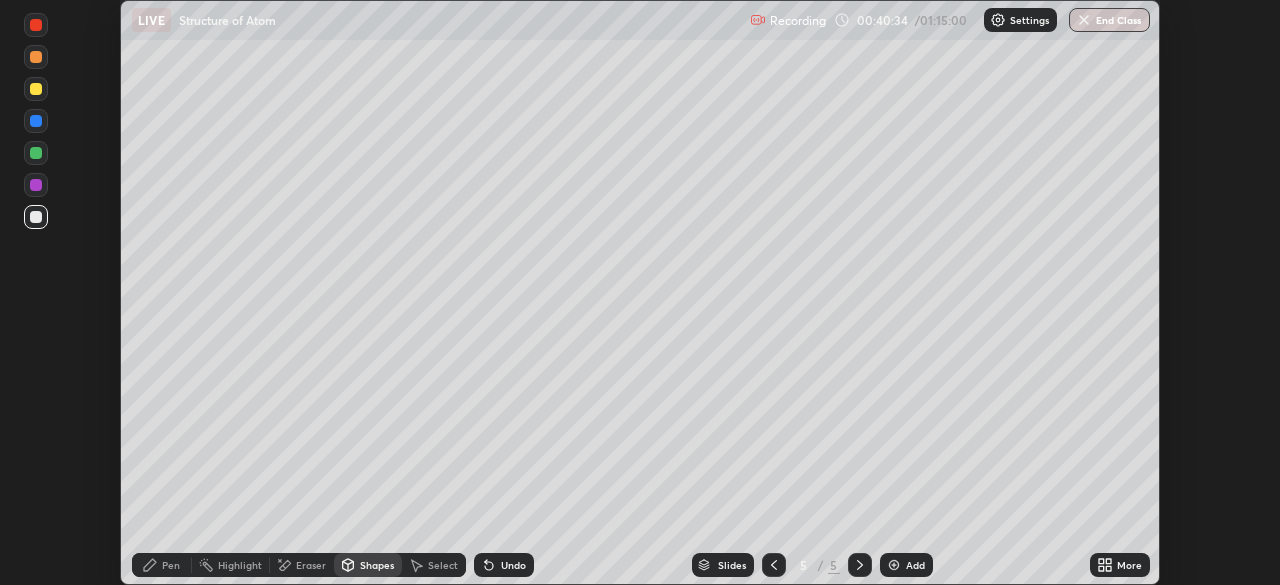 click at bounding box center (36, 185) 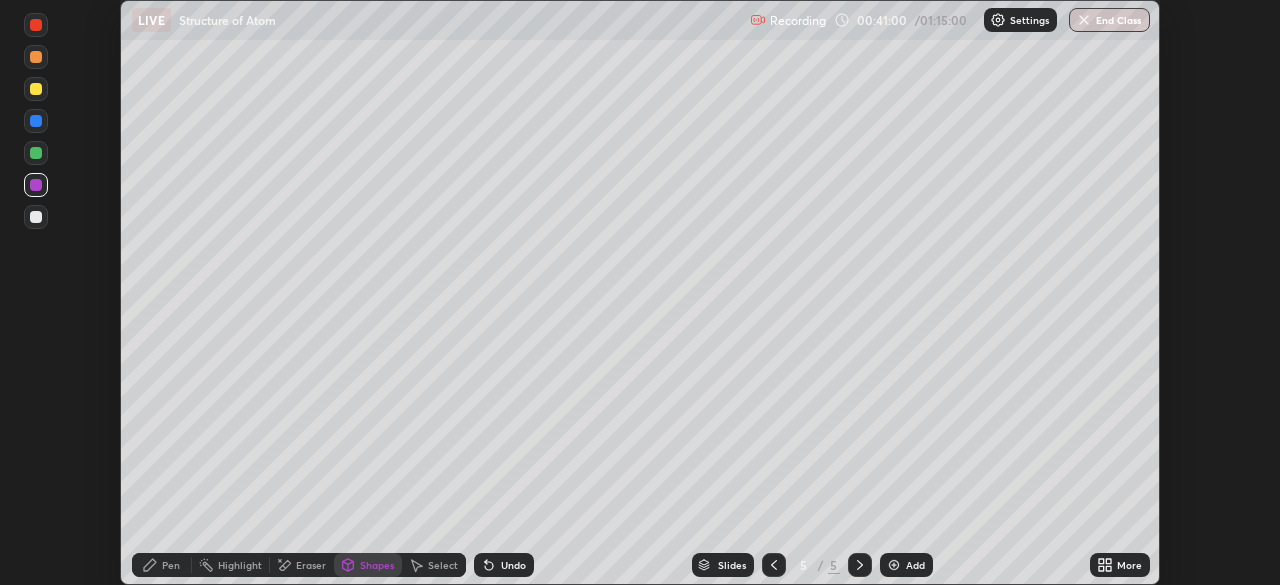 click at bounding box center (36, 153) 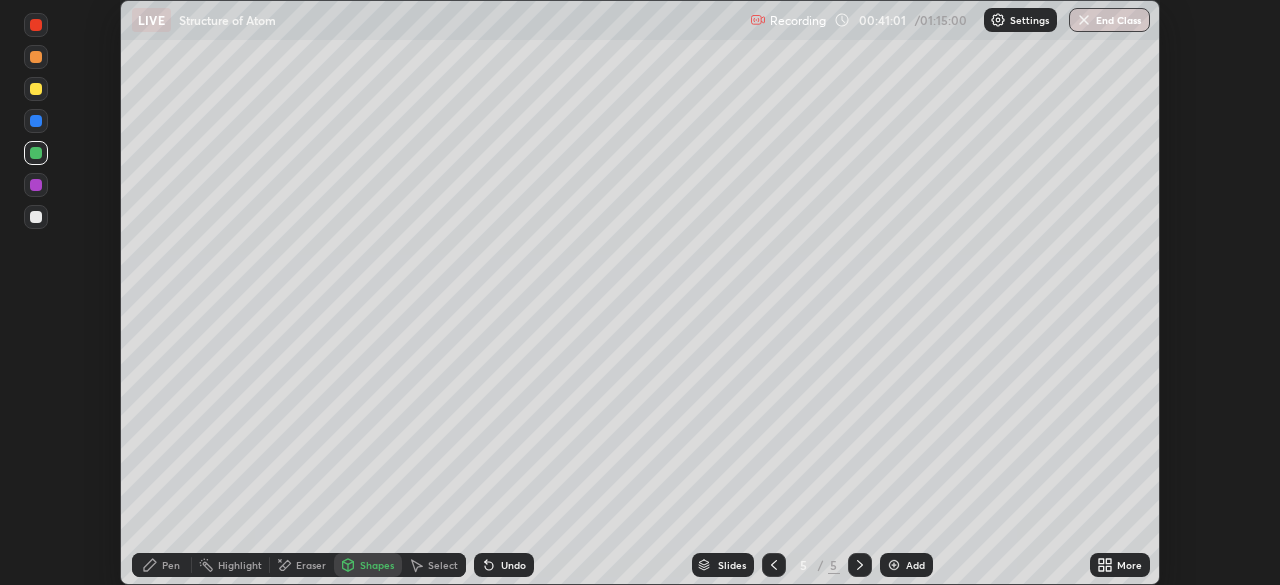 click 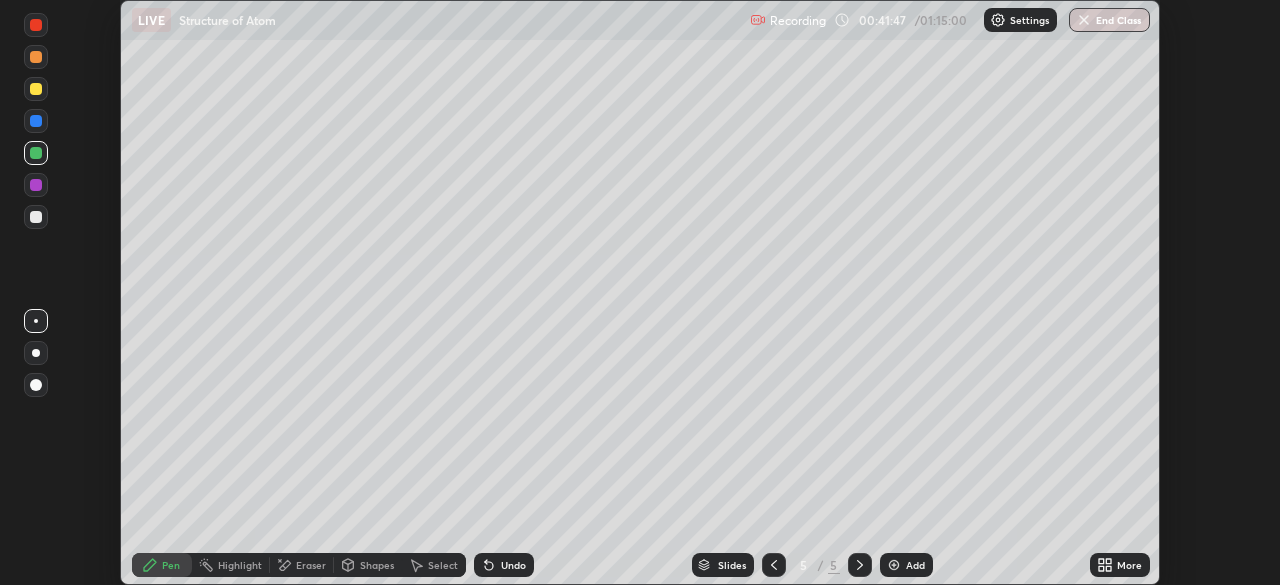 click at bounding box center (36, 217) 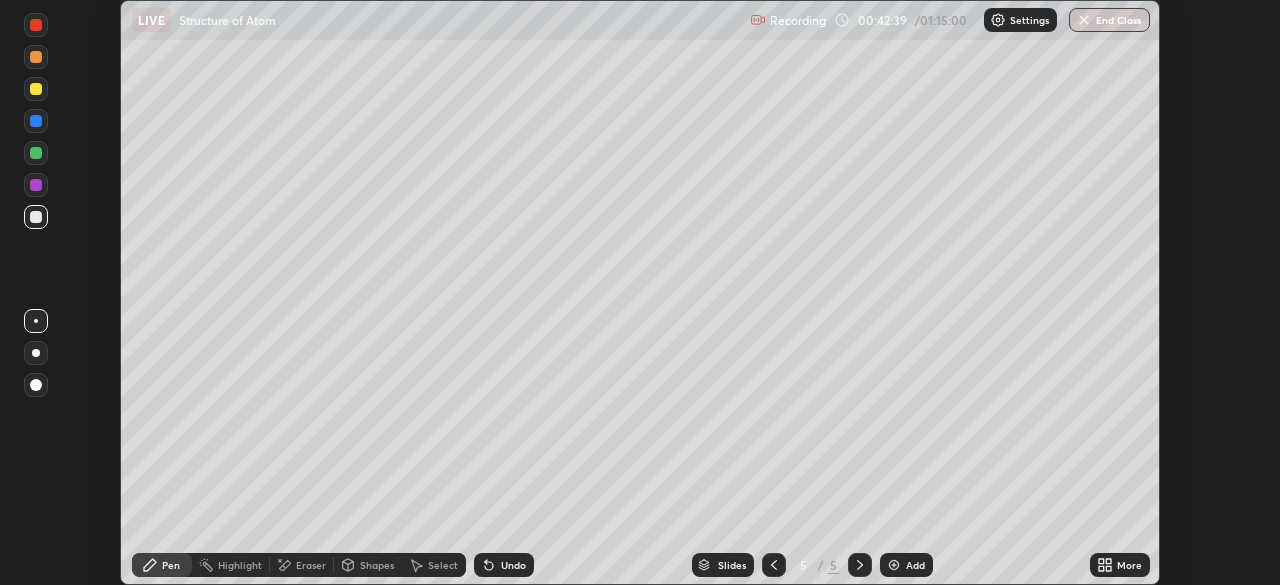click at bounding box center [36, 121] 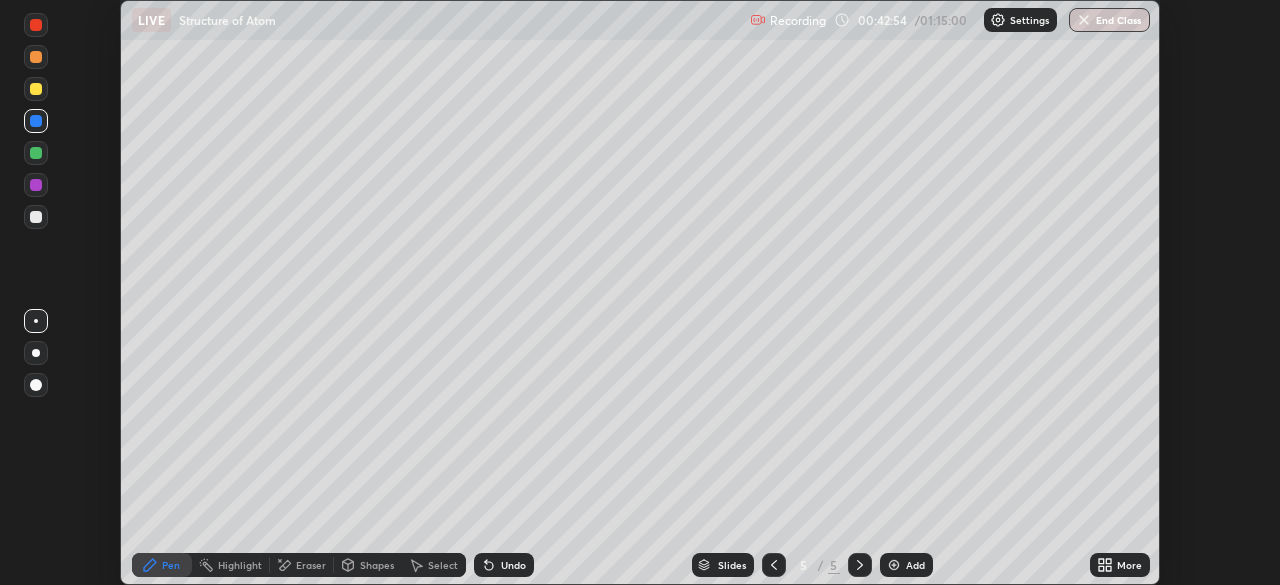 click on "Shapes" at bounding box center (368, 565) 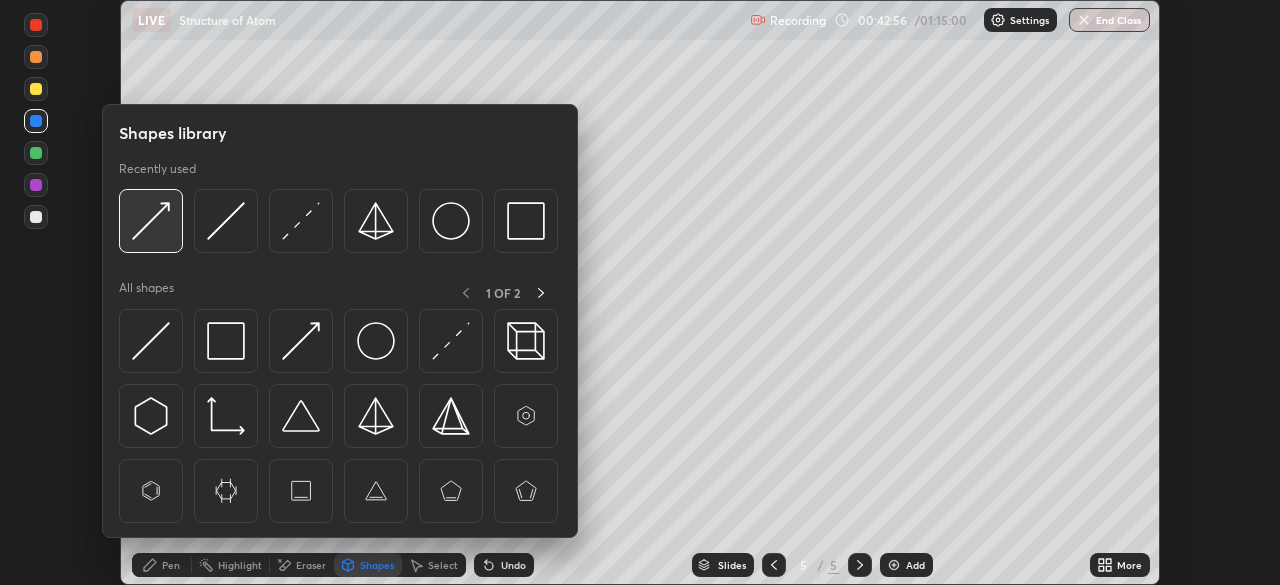 click at bounding box center (151, 221) 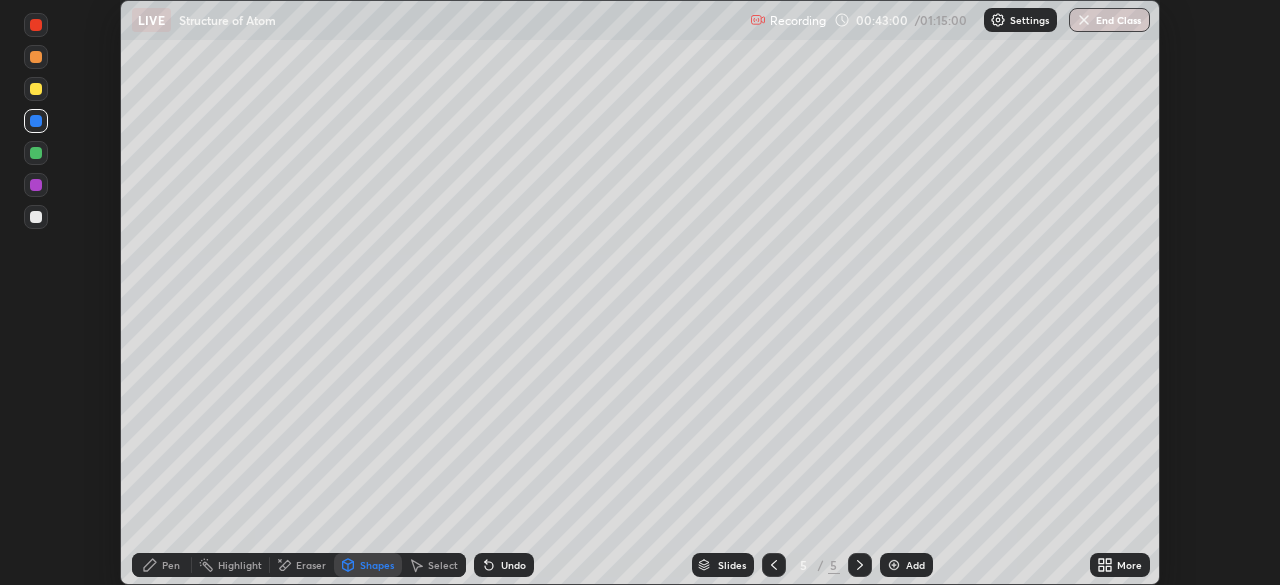 click 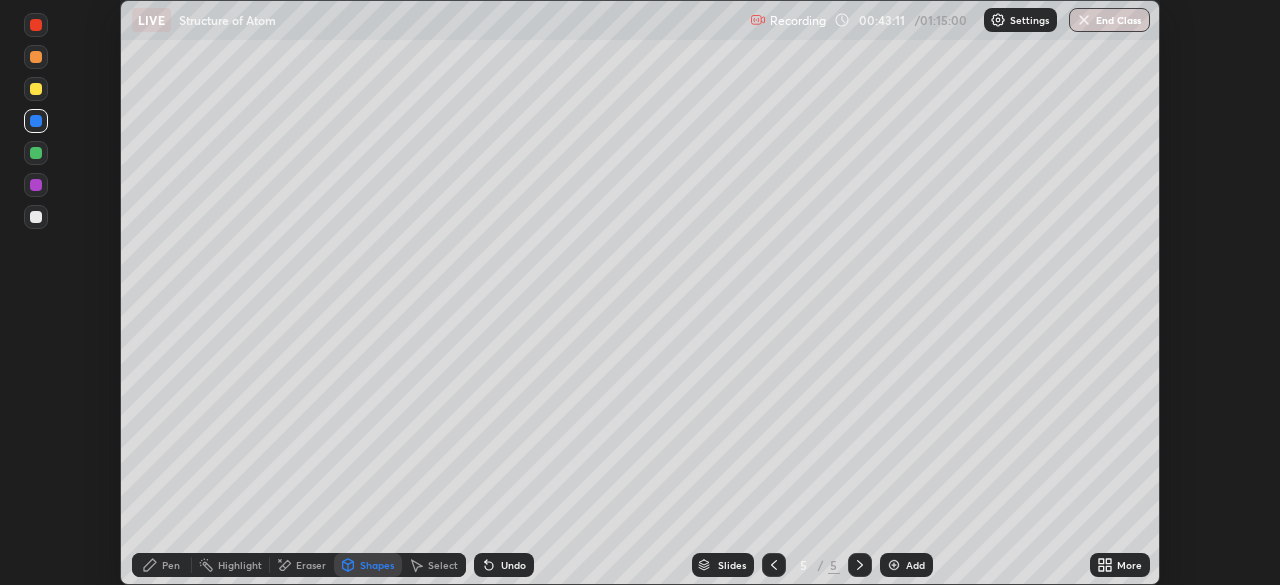 click on "Pen" at bounding box center (162, 565) 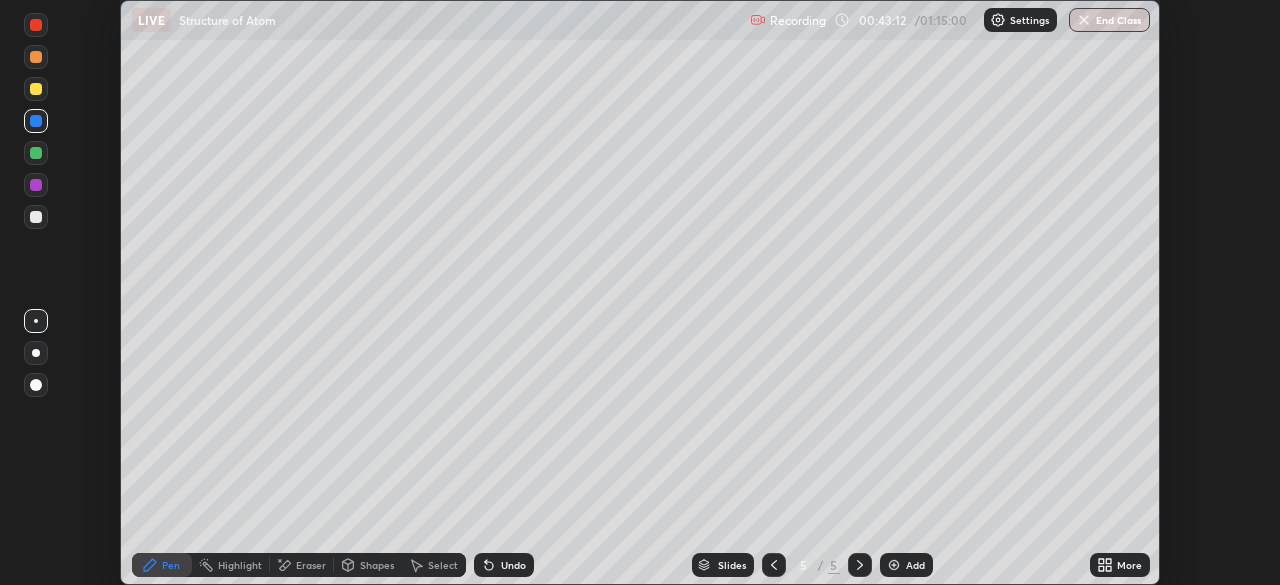 click at bounding box center (36, 217) 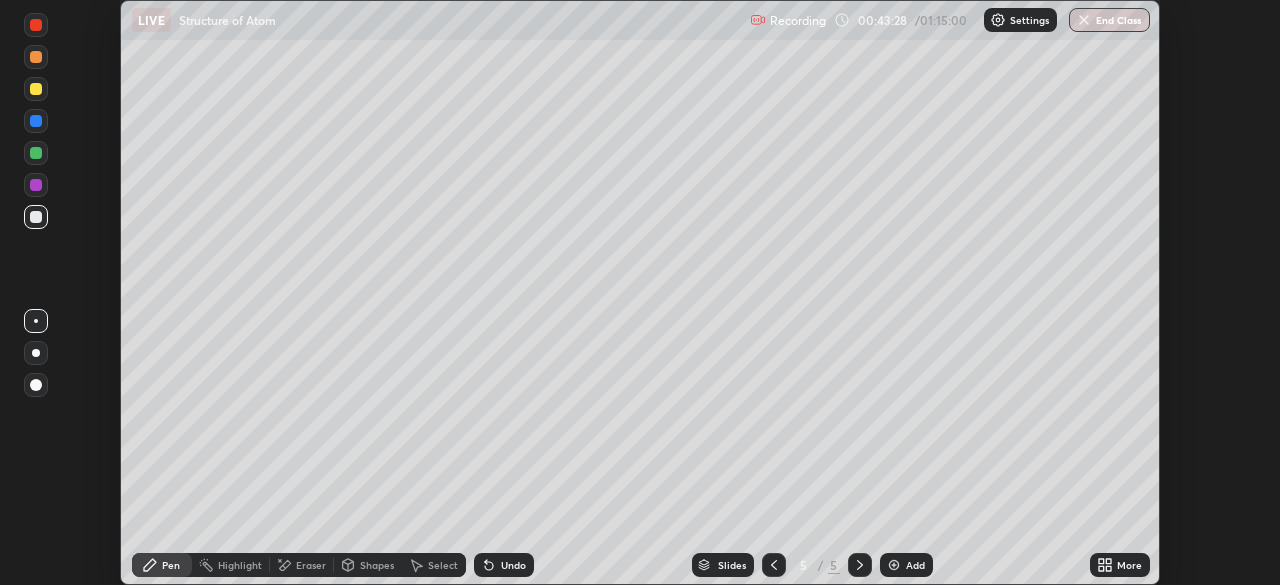 click 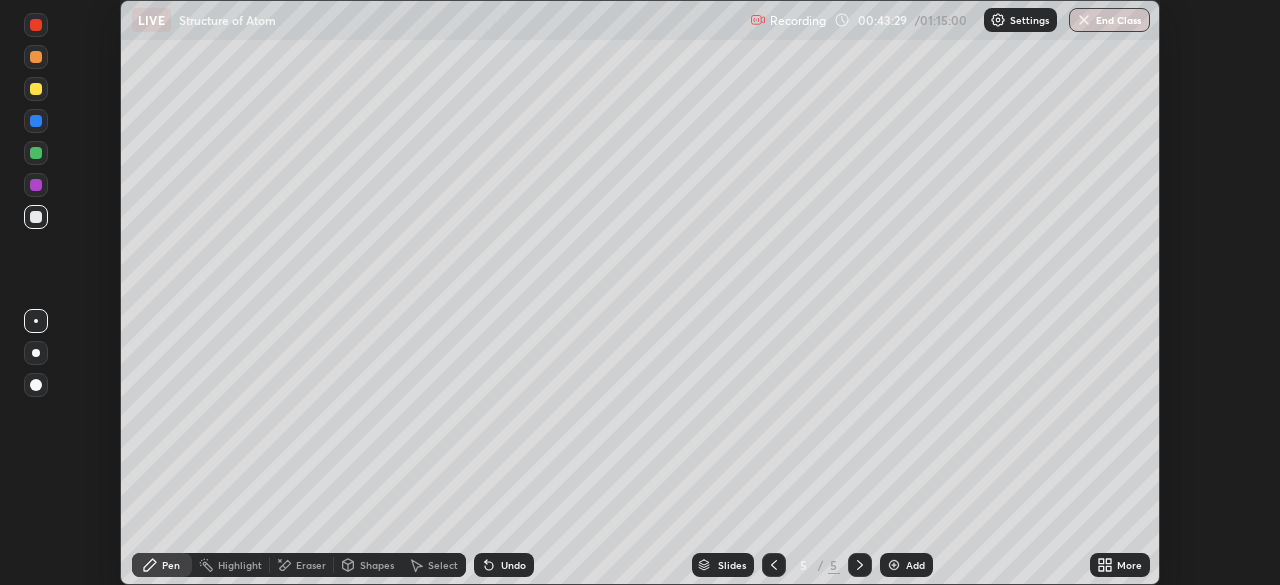 click 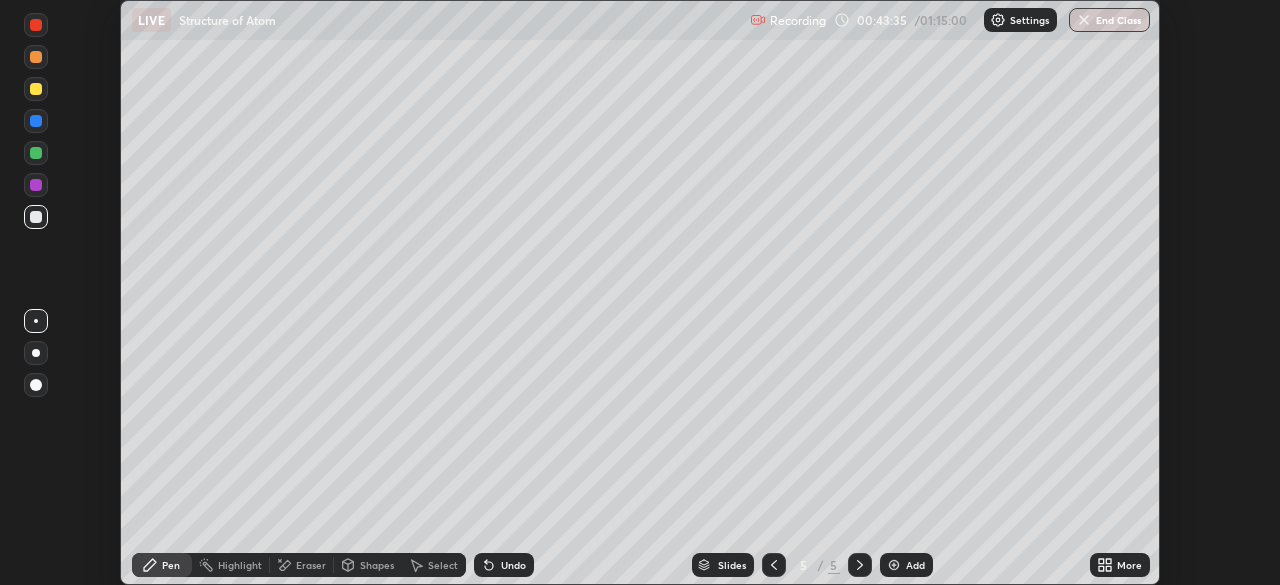 click at bounding box center [36, 153] 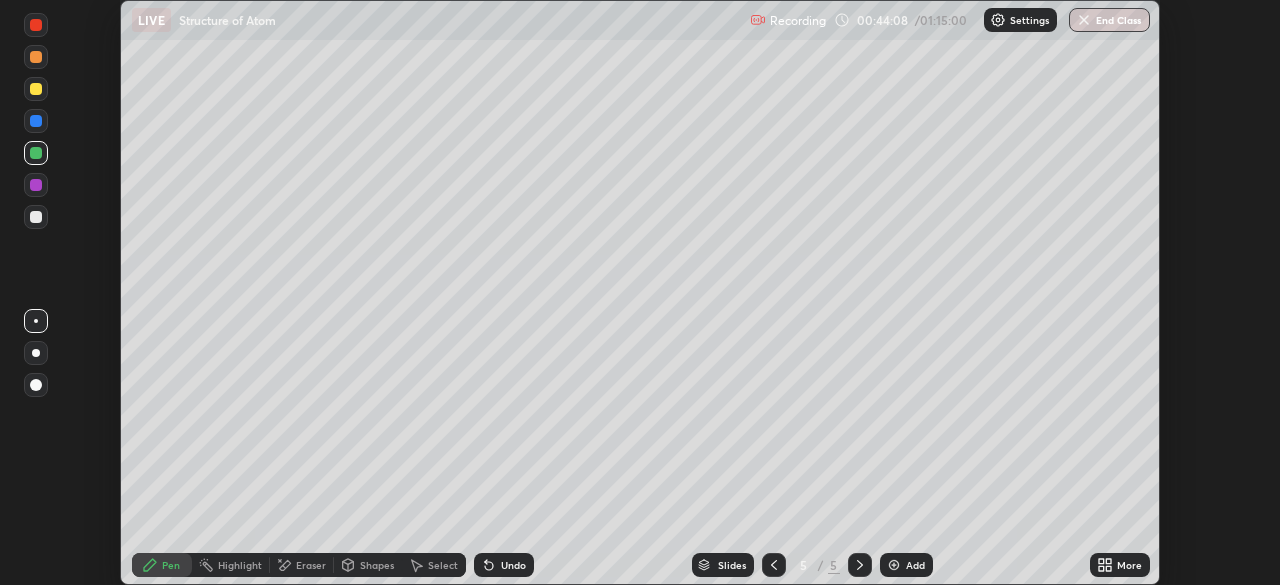 click on "Shapes" at bounding box center [377, 565] 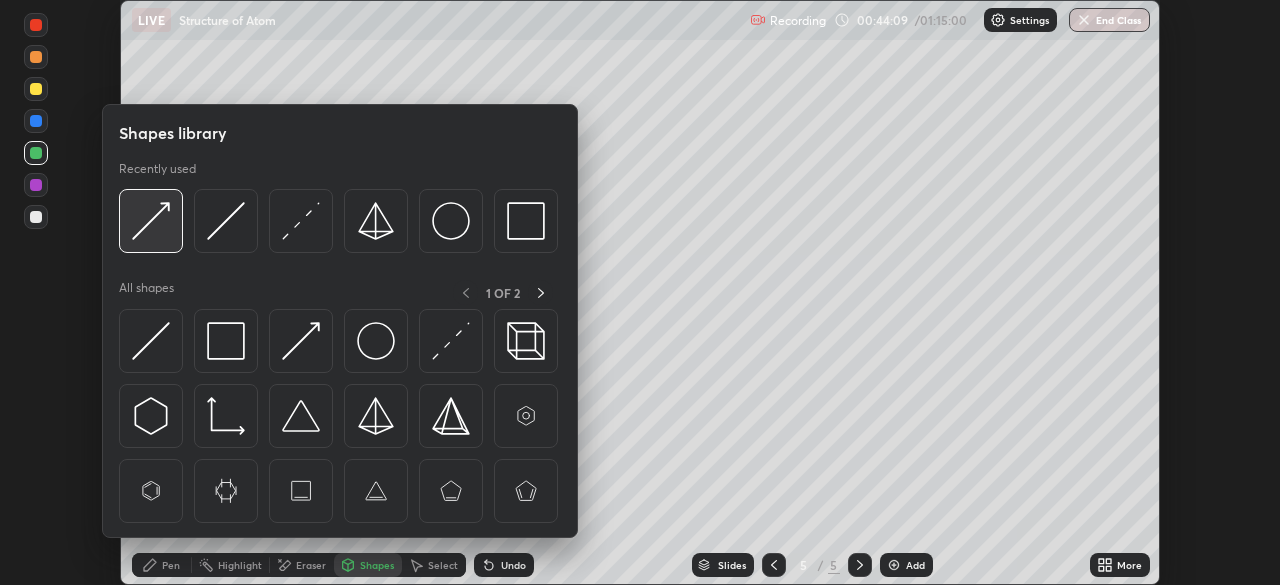click at bounding box center (151, 221) 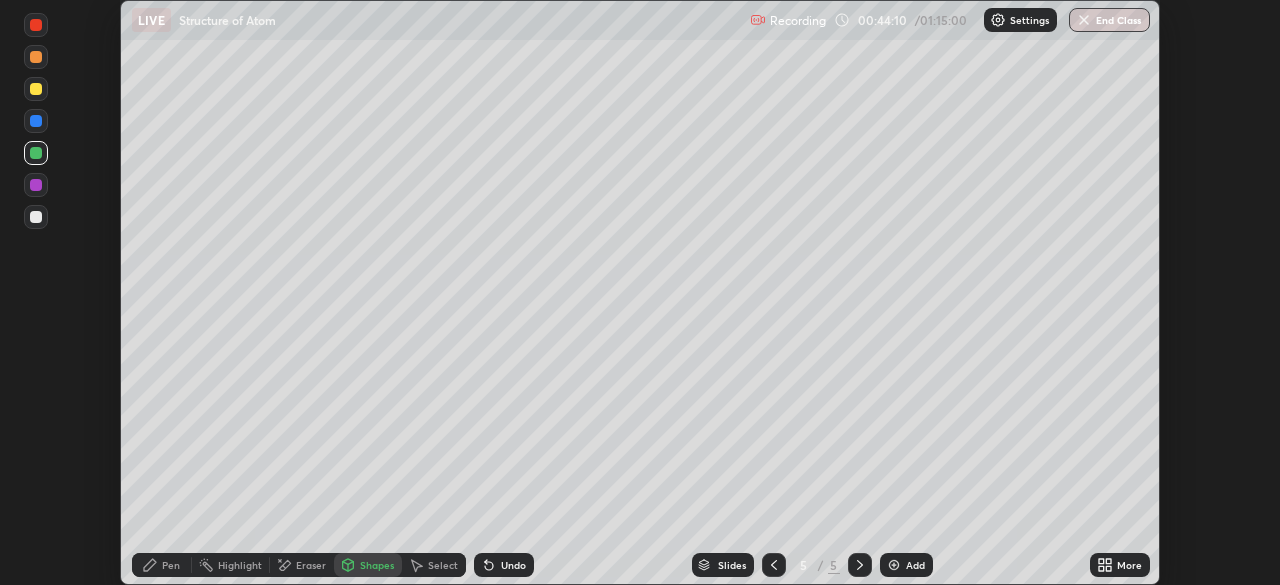 click at bounding box center [36, 89] 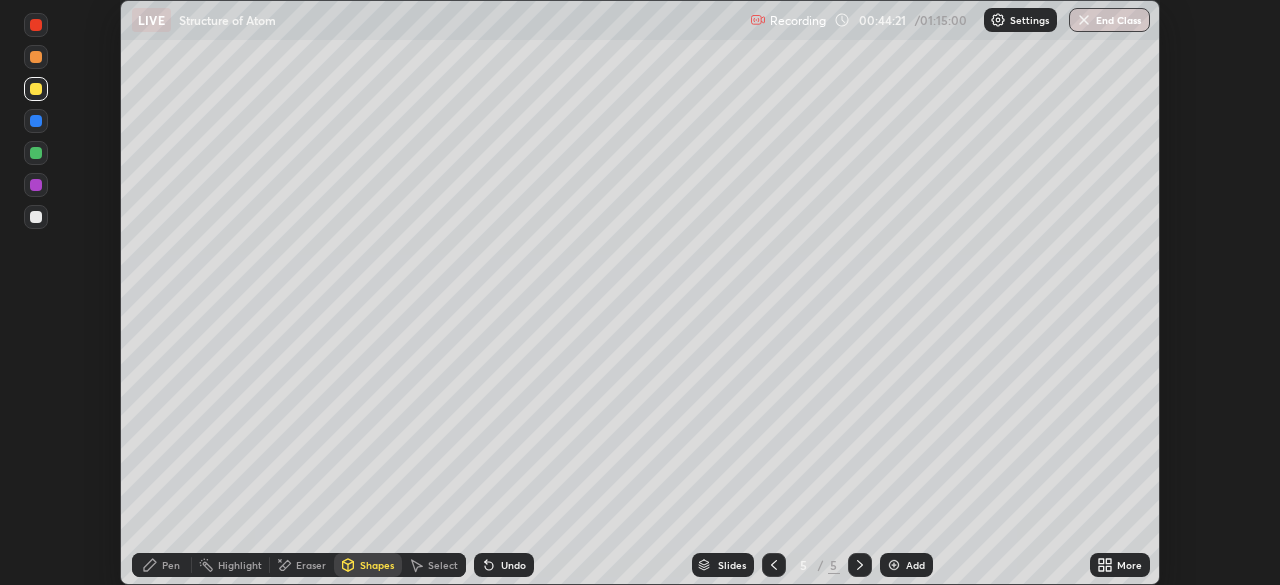 click at bounding box center (36, 217) 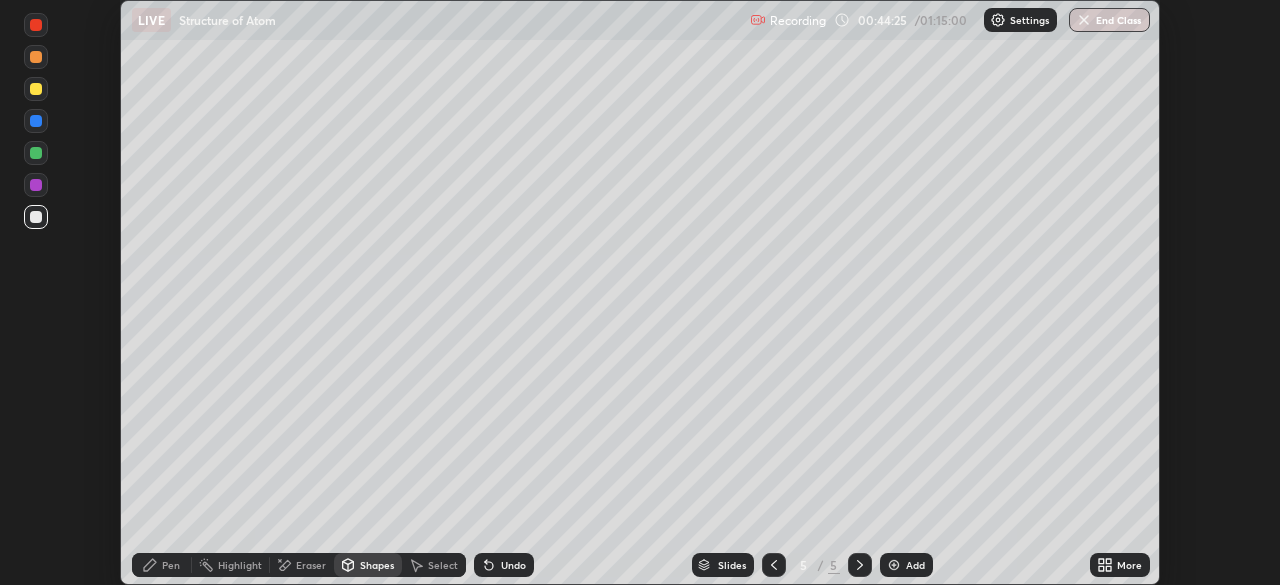 click on "Undo" at bounding box center [513, 565] 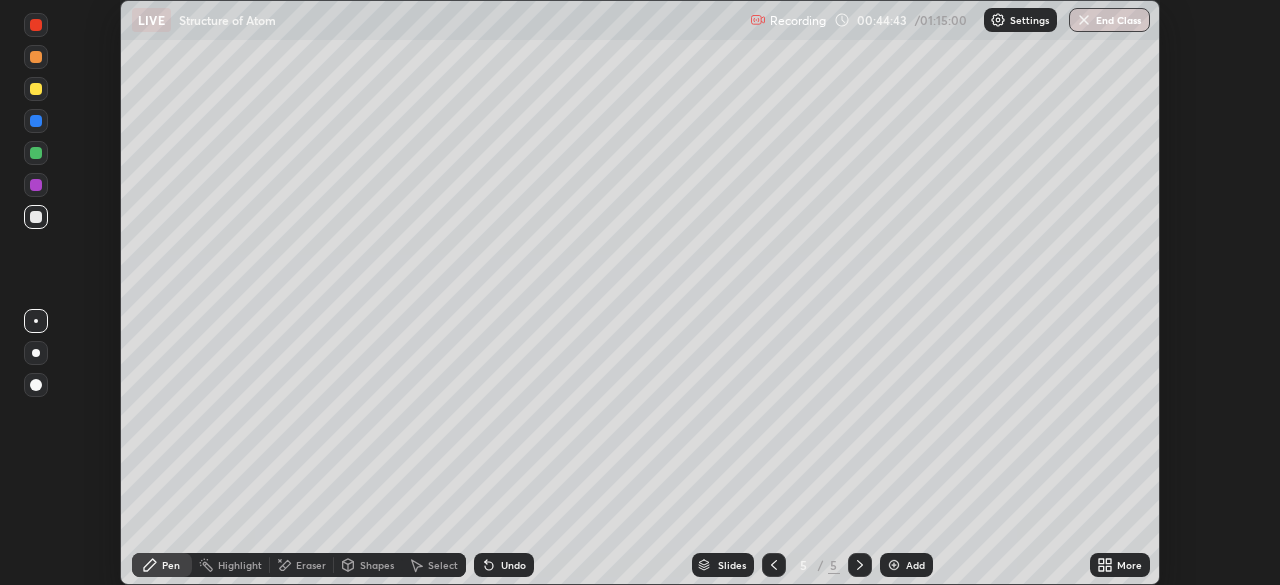 click on "Shapes" at bounding box center [377, 565] 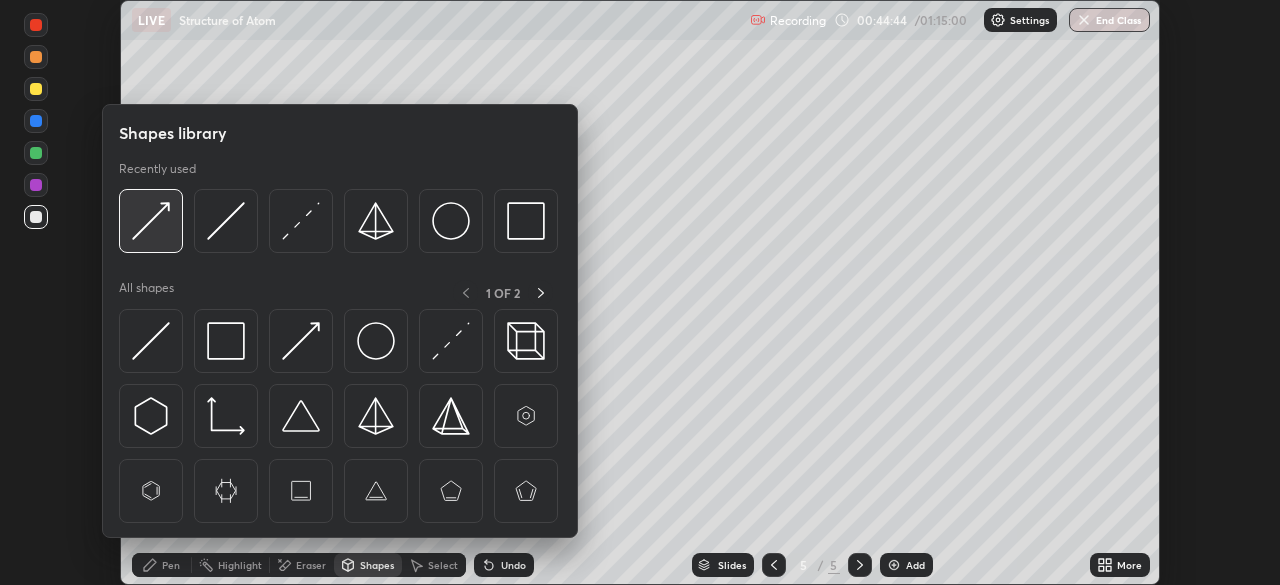 click at bounding box center (151, 221) 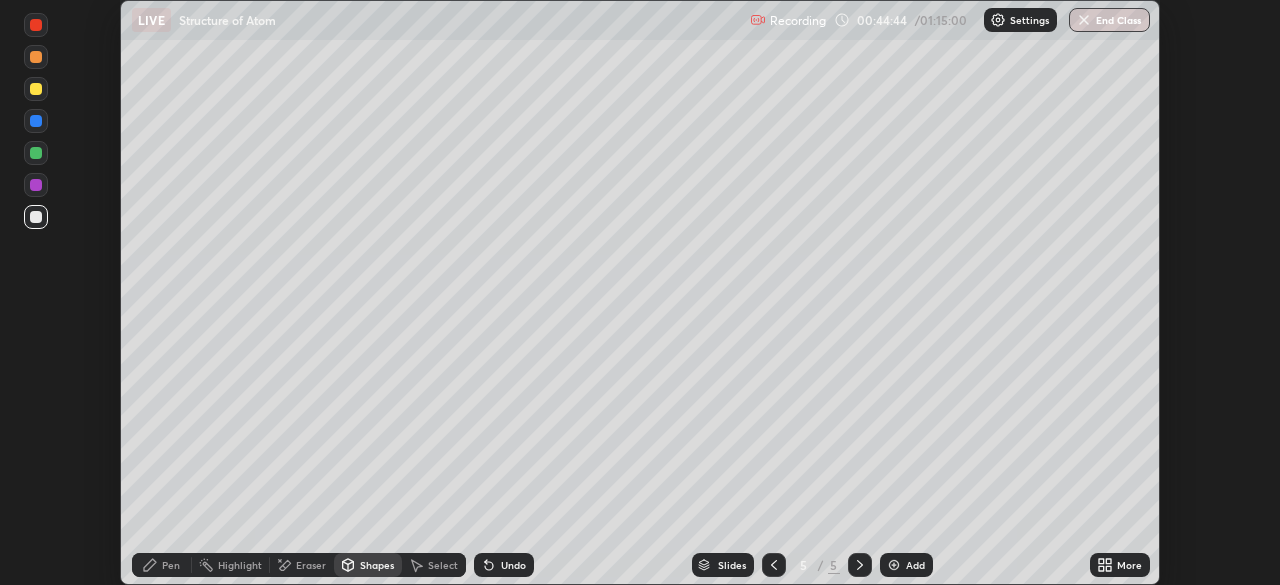 click at bounding box center [36, 185] 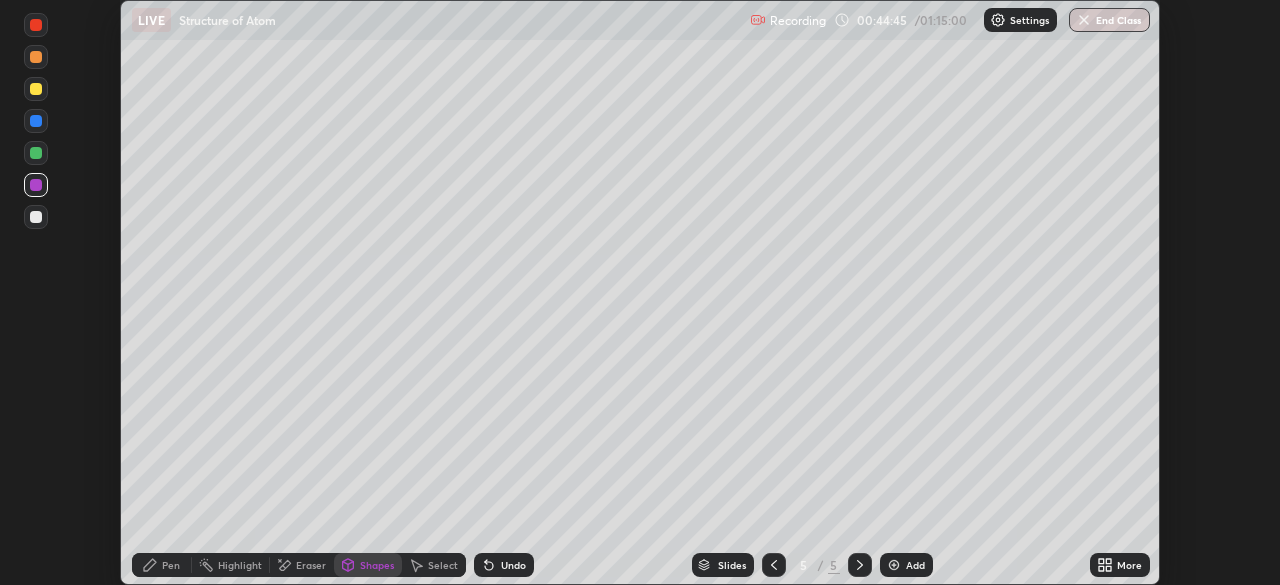 click at bounding box center (36, 57) 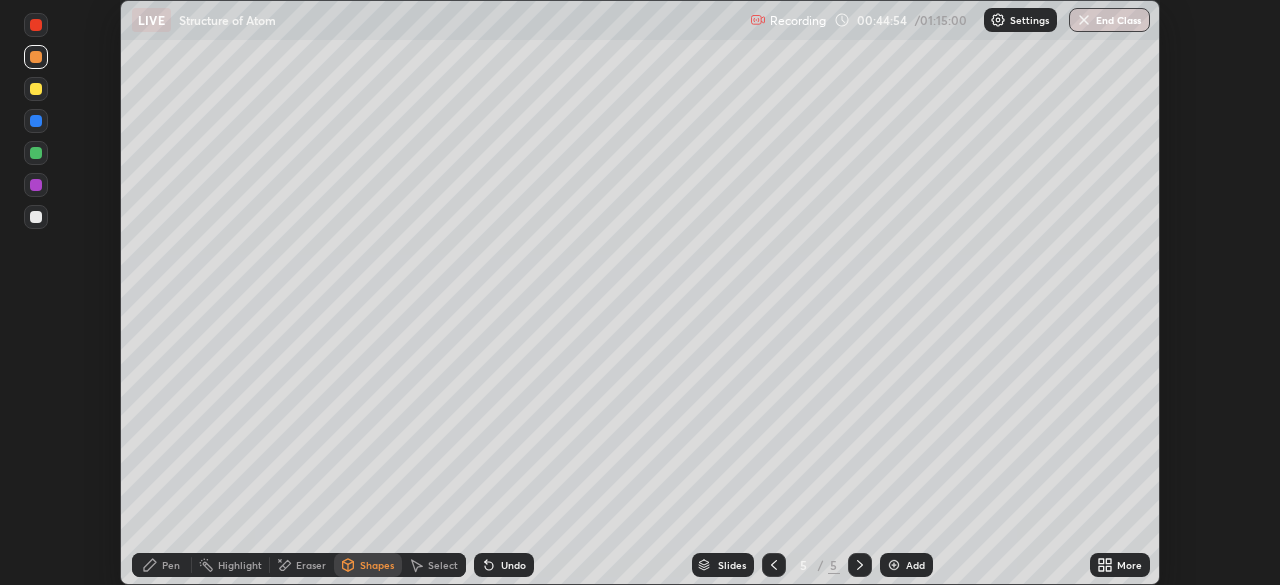 click at bounding box center [36, 217] 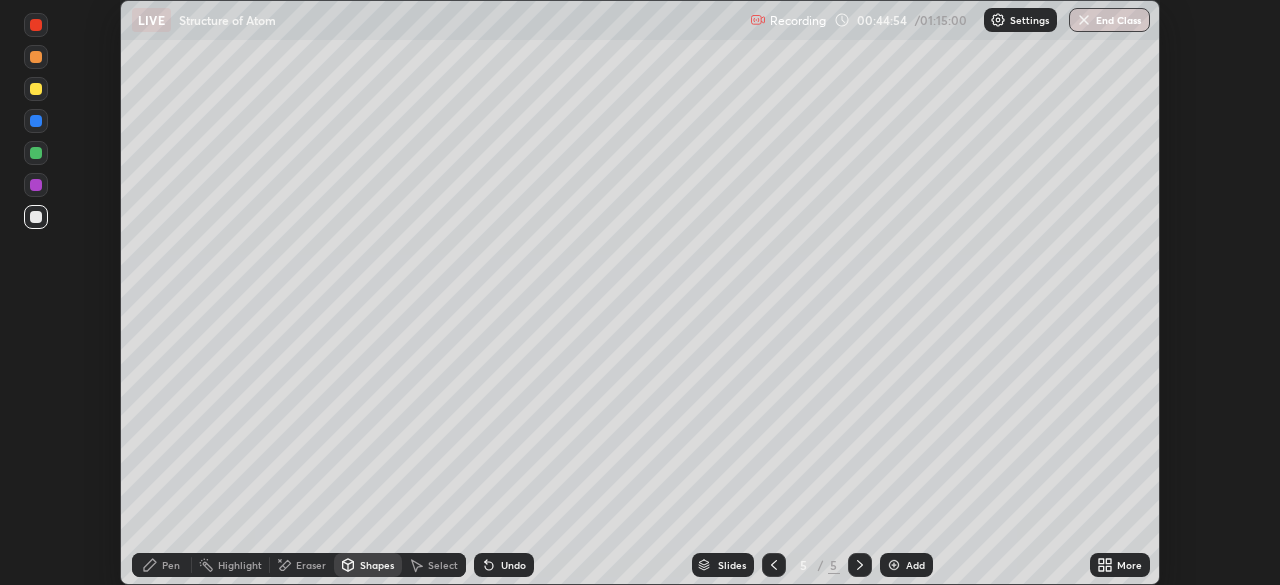 click on "Pen" at bounding box center (171, 565) 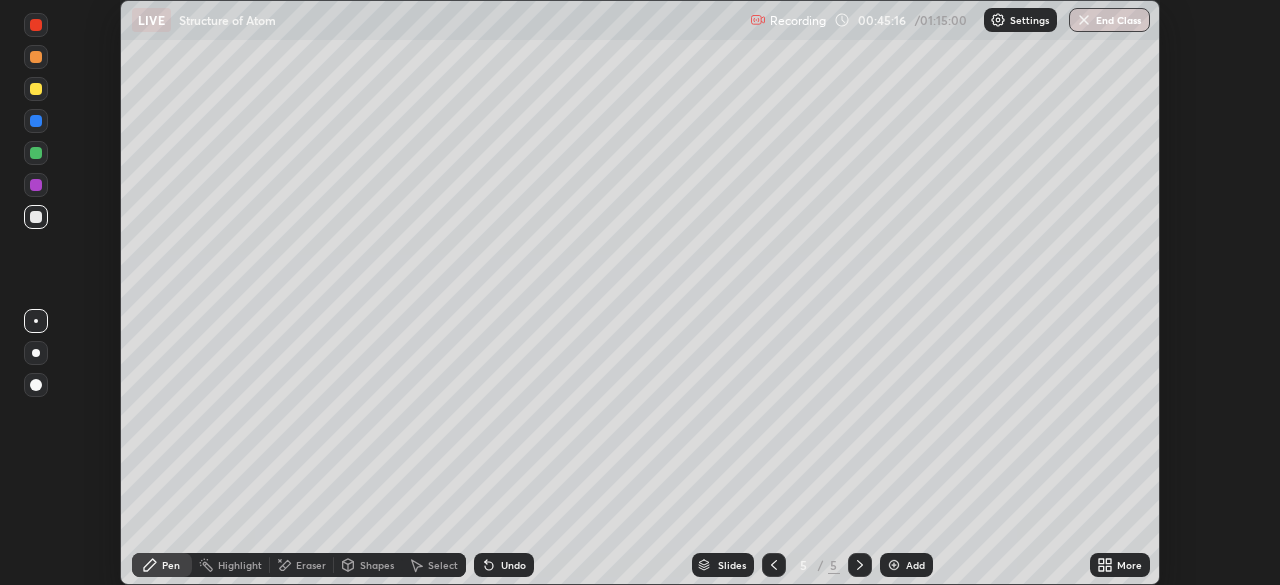 click at bounding box center [36, 25] 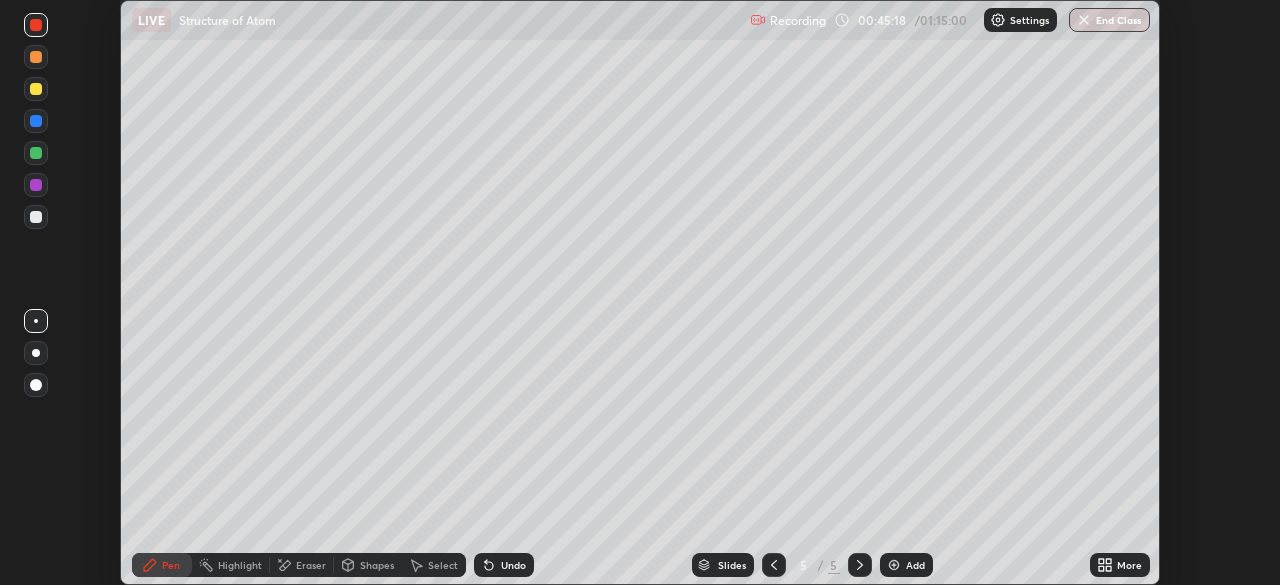 click on "Shapes" at bounding box center [377, 565] 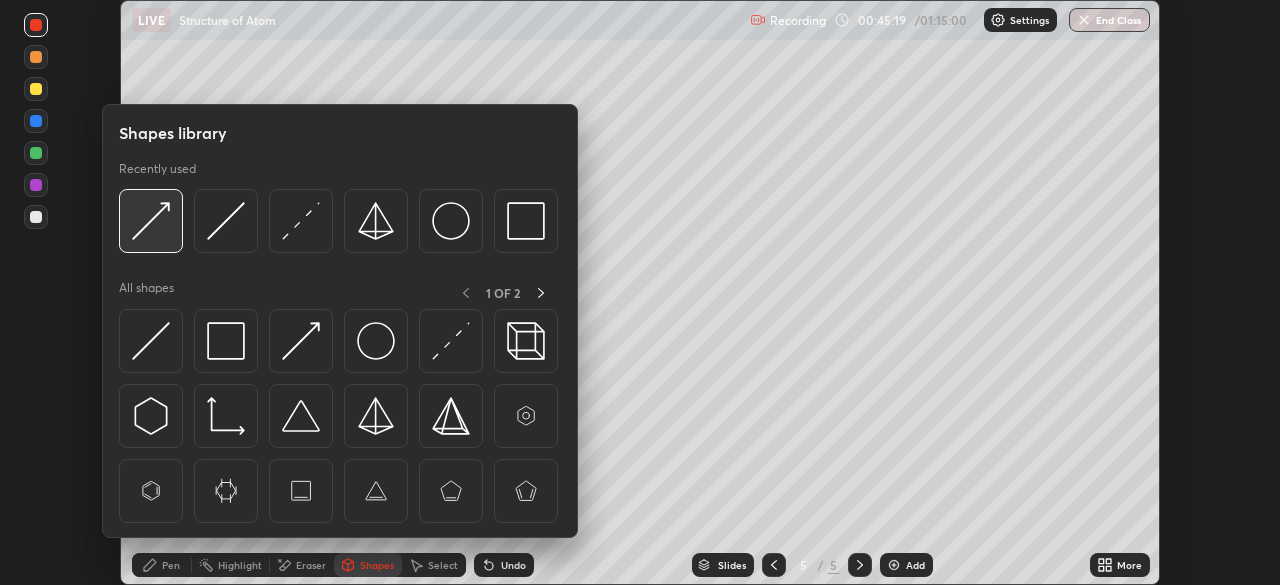 click at bounding box center [151, 221] 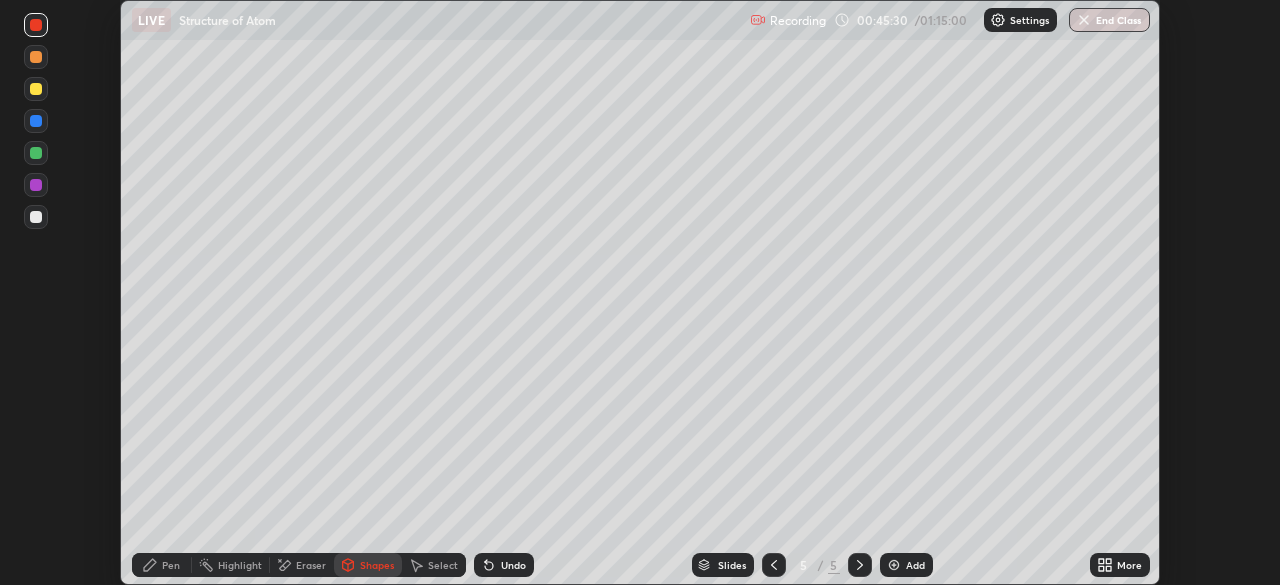 click at bounding box center [36, 217] 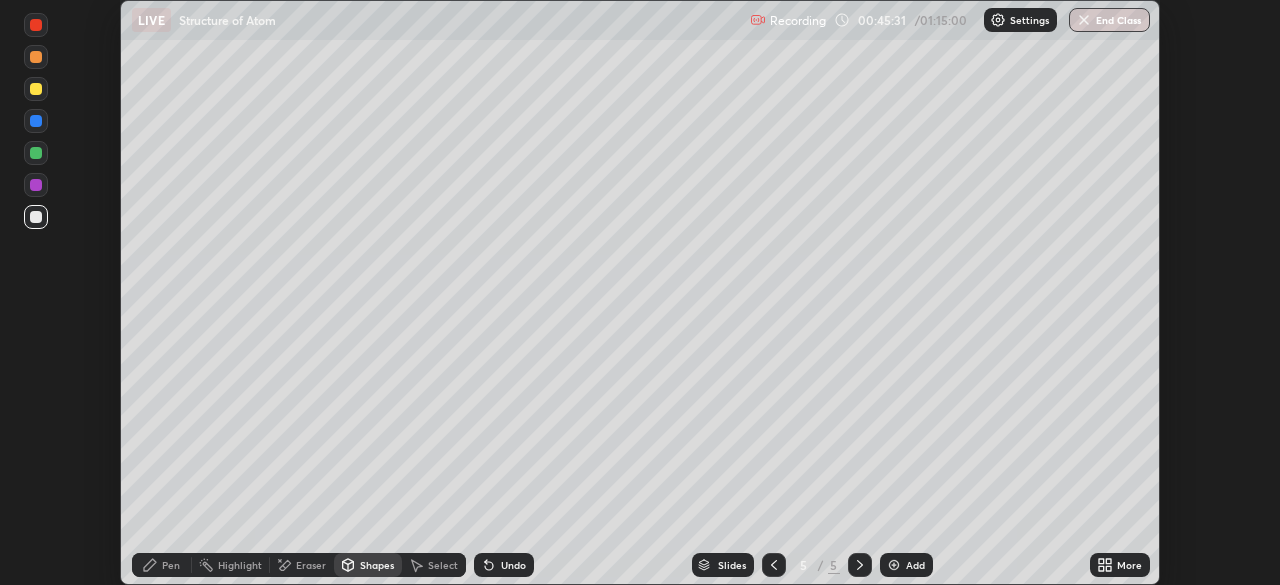 click on "Pen" at bounding box center (171, 565) 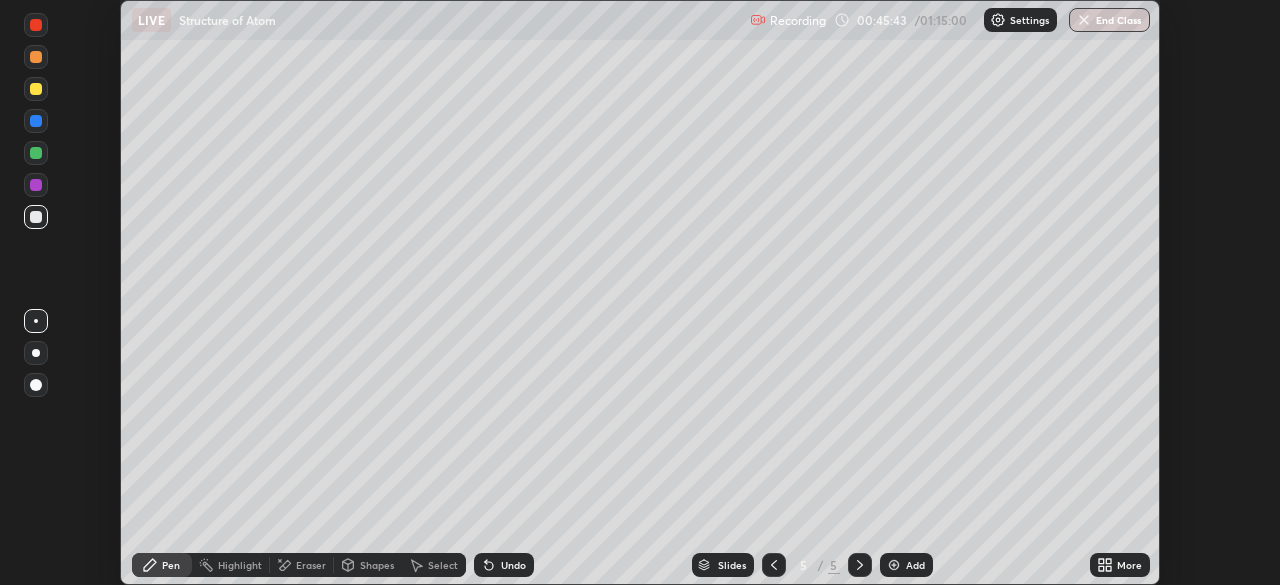 click on "Undo" at bounding box center (504, 565) 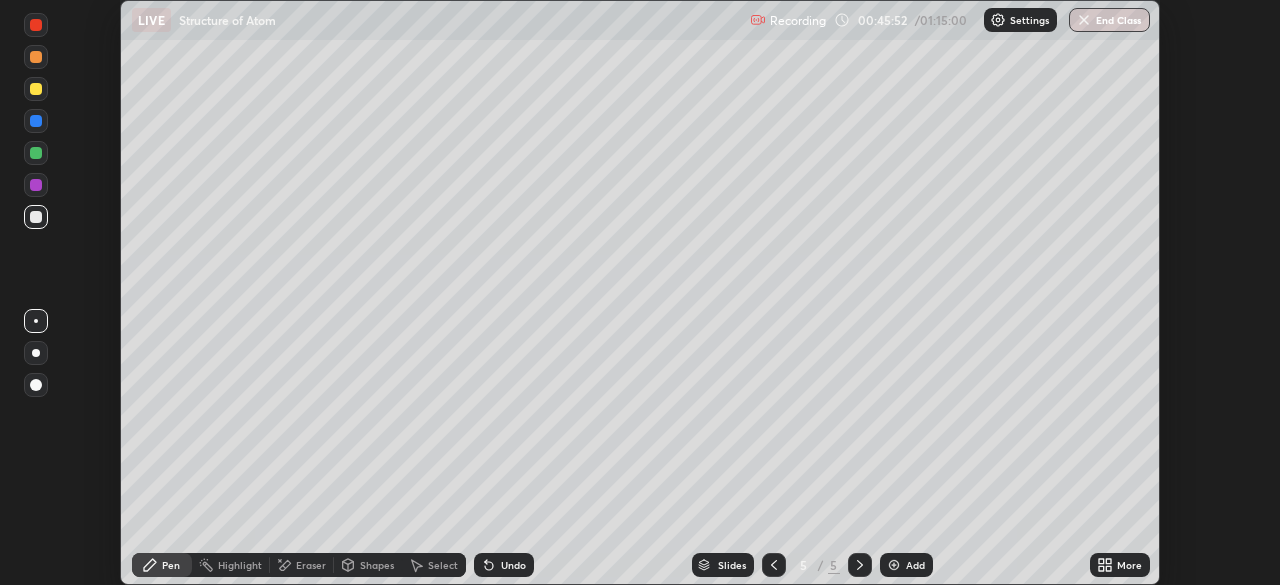 click on "Undo" at bounding box center [513, 565] 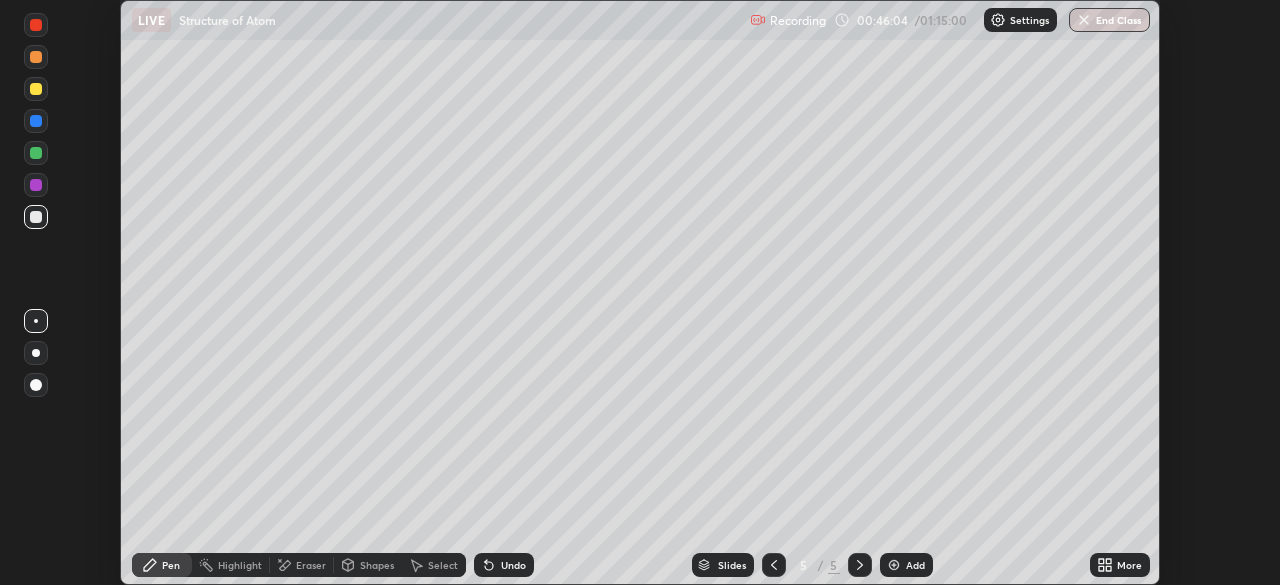 click on "Shapes" at bounding box center (377, 565) 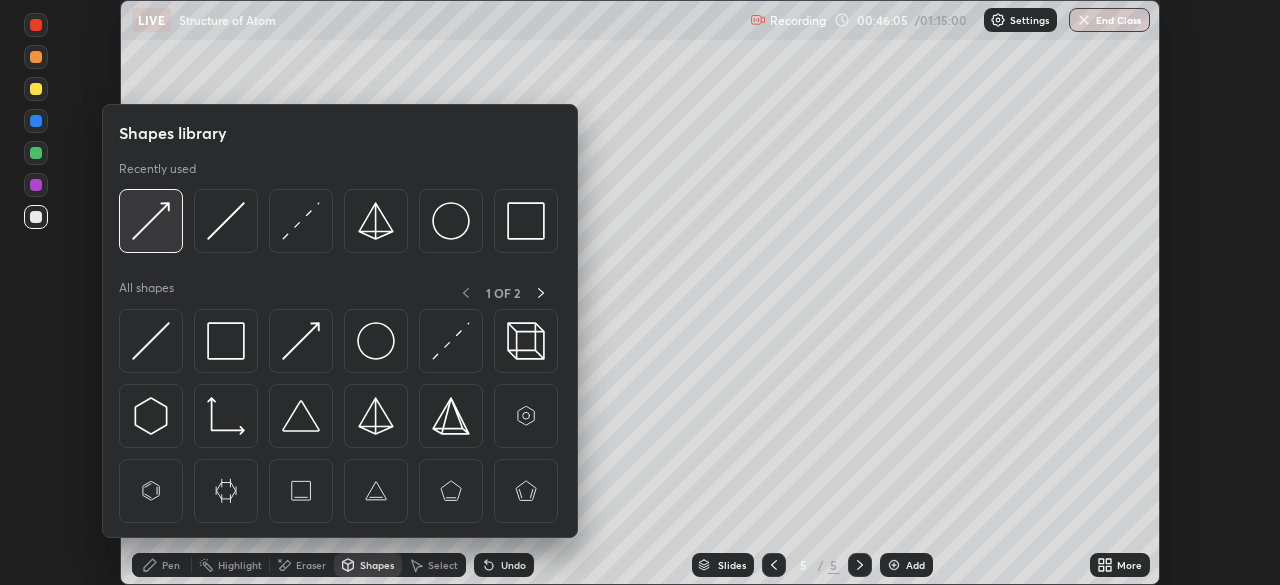 click at bounding box center (151, 221) 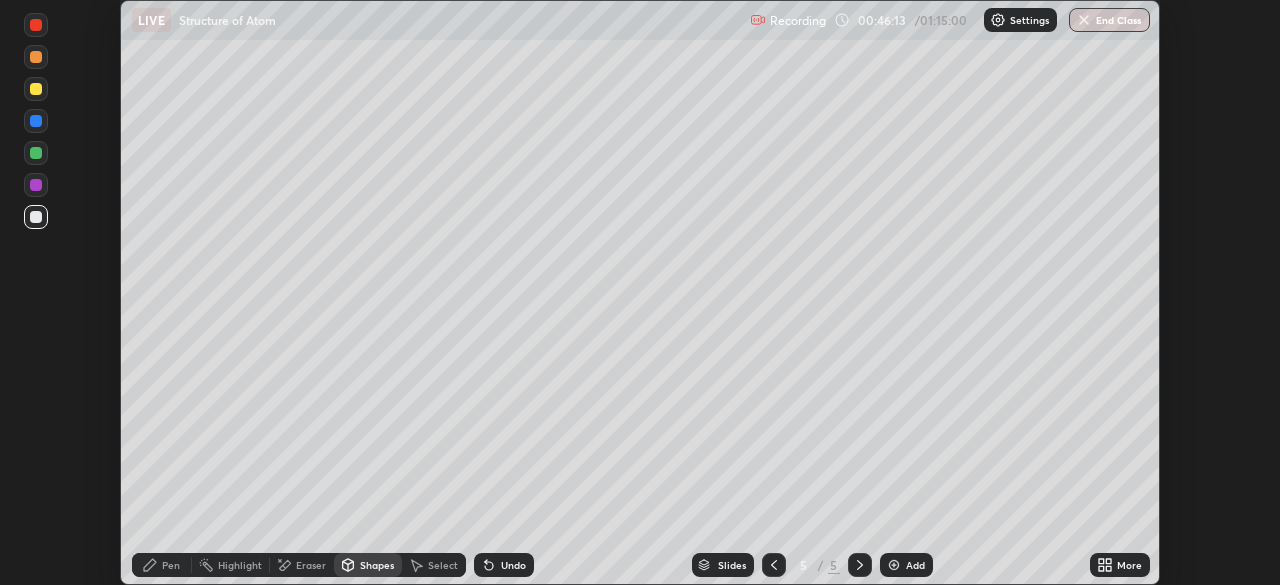 click at bounding box center [36, 153] 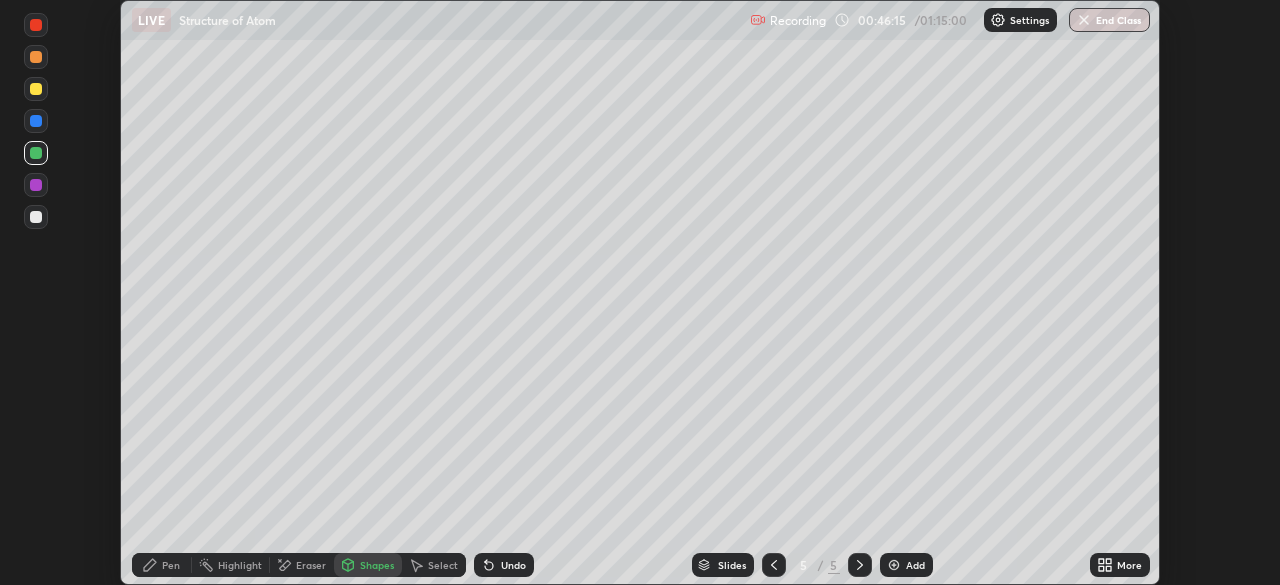click on "Pen" at bounding box center [171, 565] 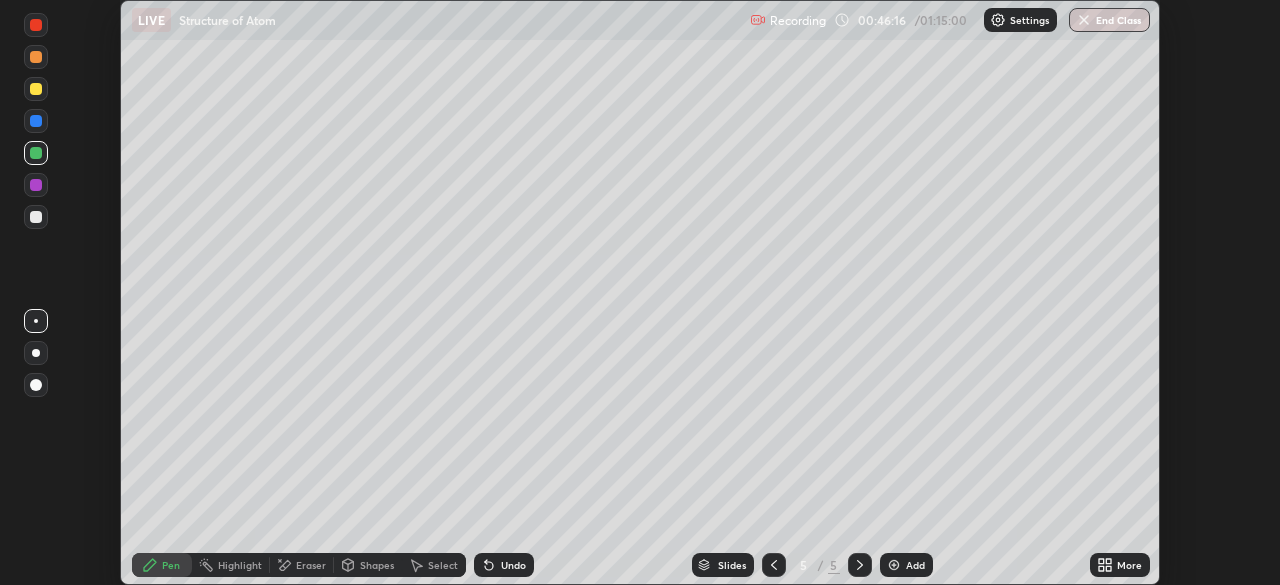 click at bounding box center [36, 217] 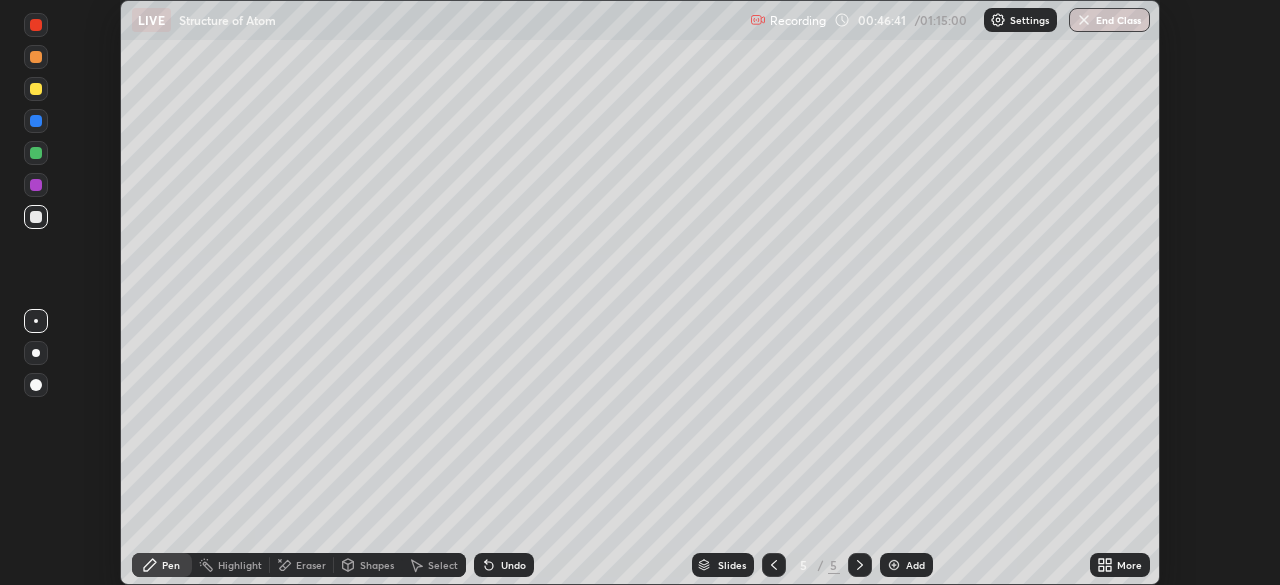 click at bounding box center (36, 153) 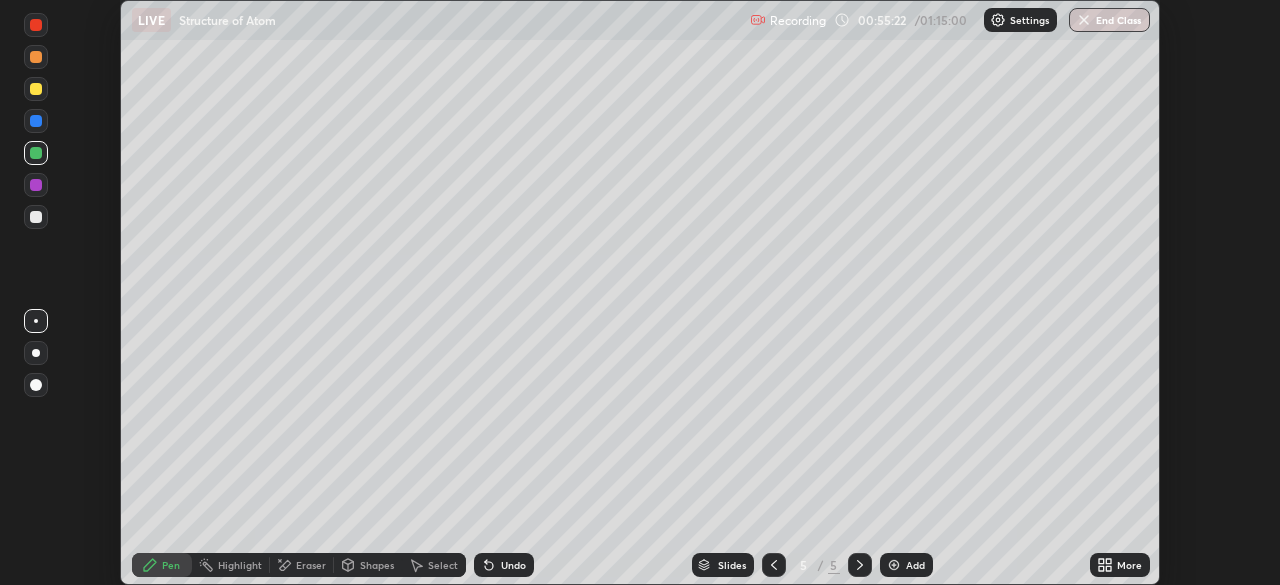 click on "Add" at bounding box center [915, 565] 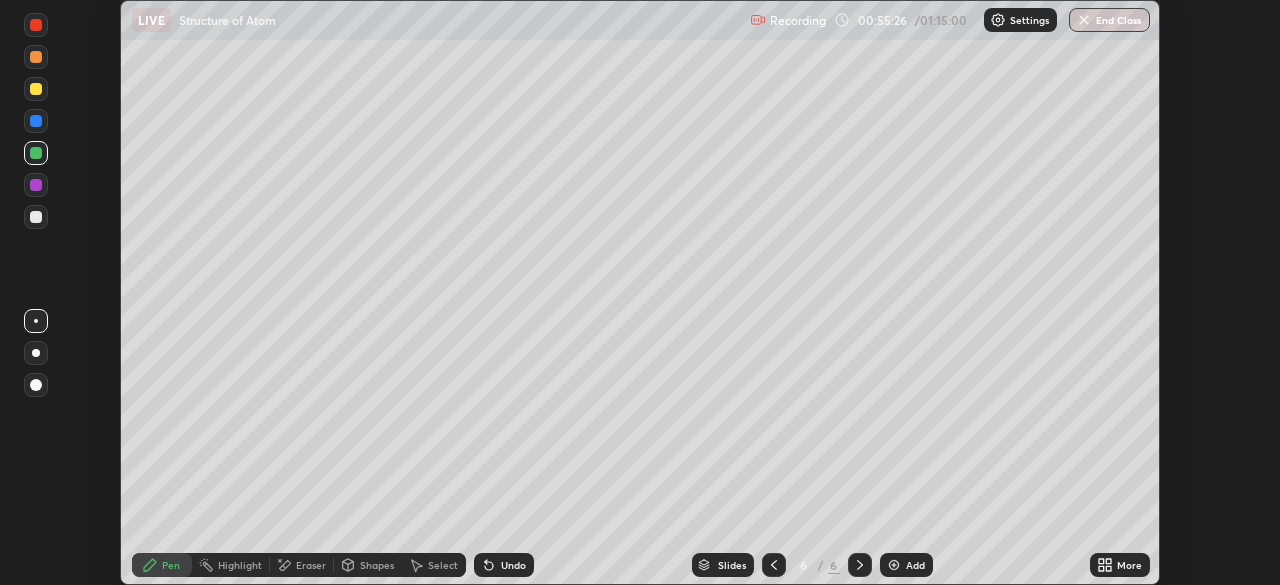 click 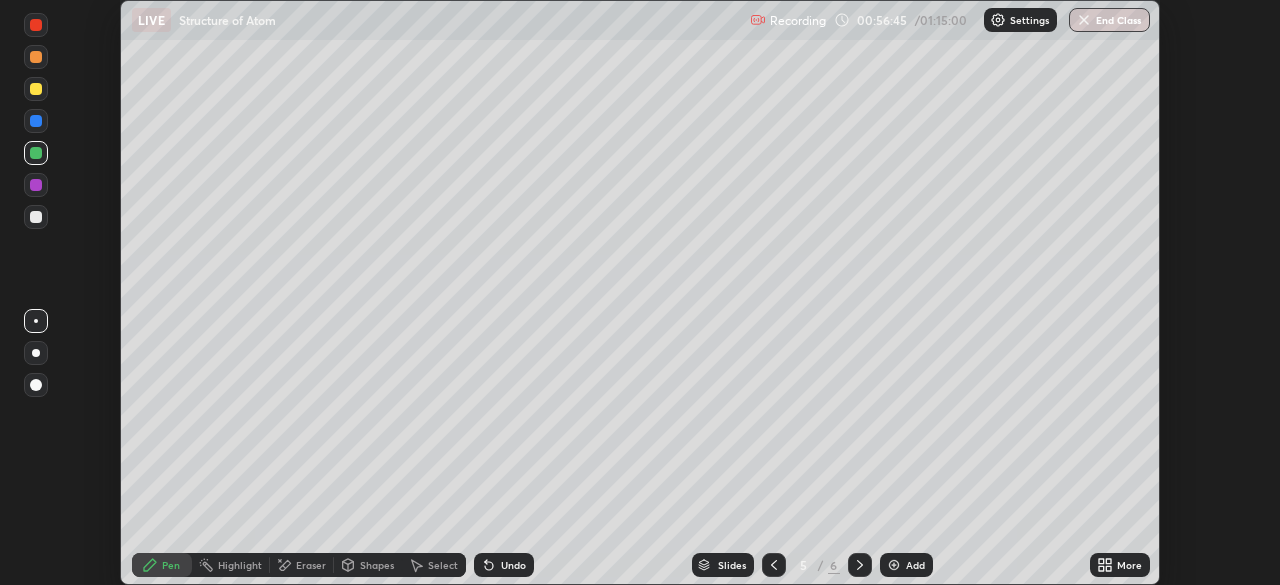 click 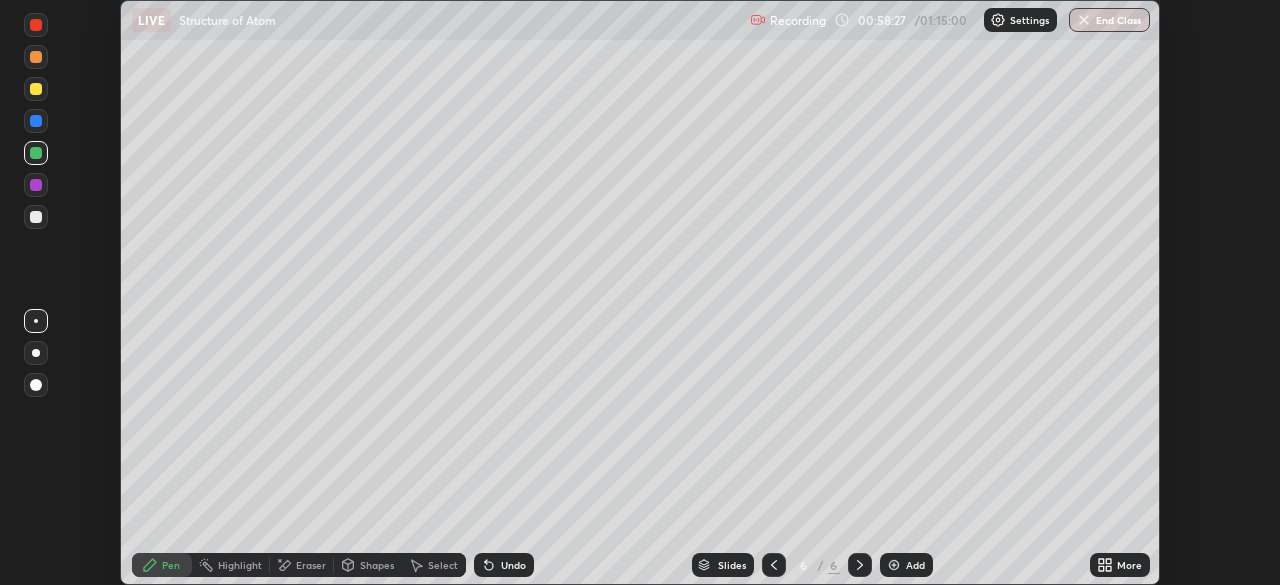 click on "Undo" at bounding box center [500, 565] 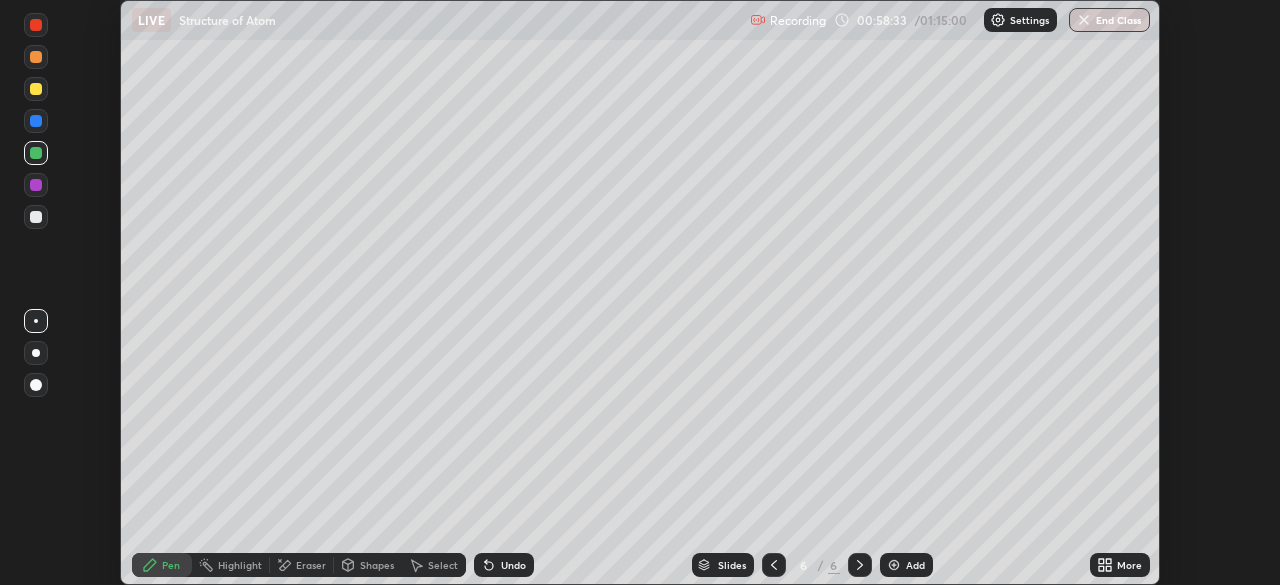 click at bounding box center (36, 217) 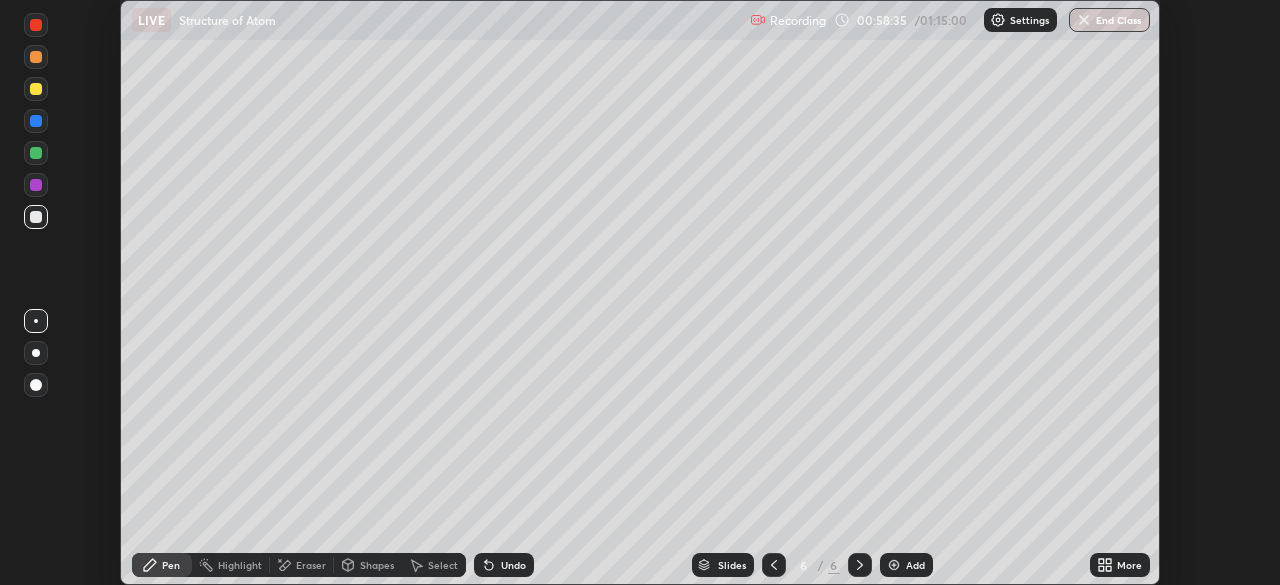 click at bounding box center [774, 565] 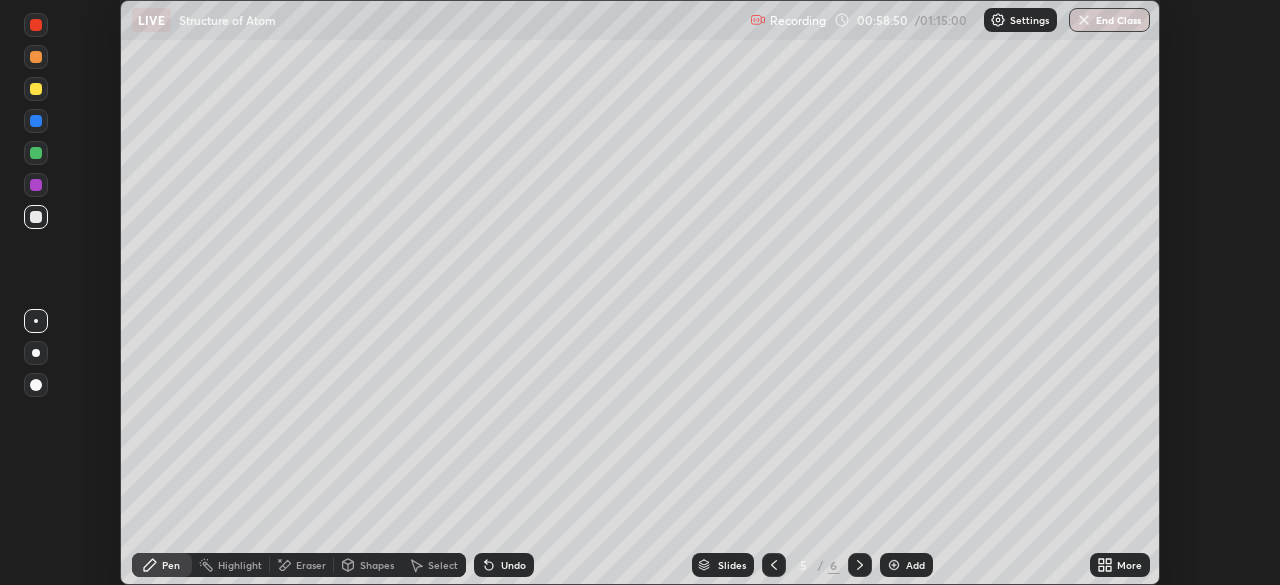 click 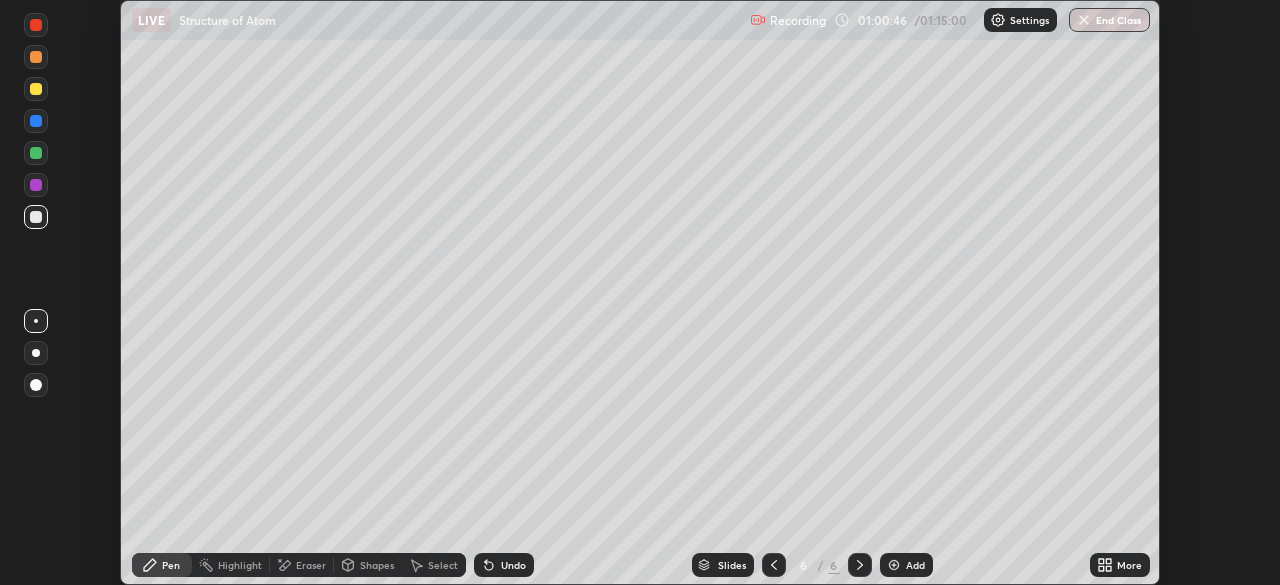 click at bounding box center (36, 185) 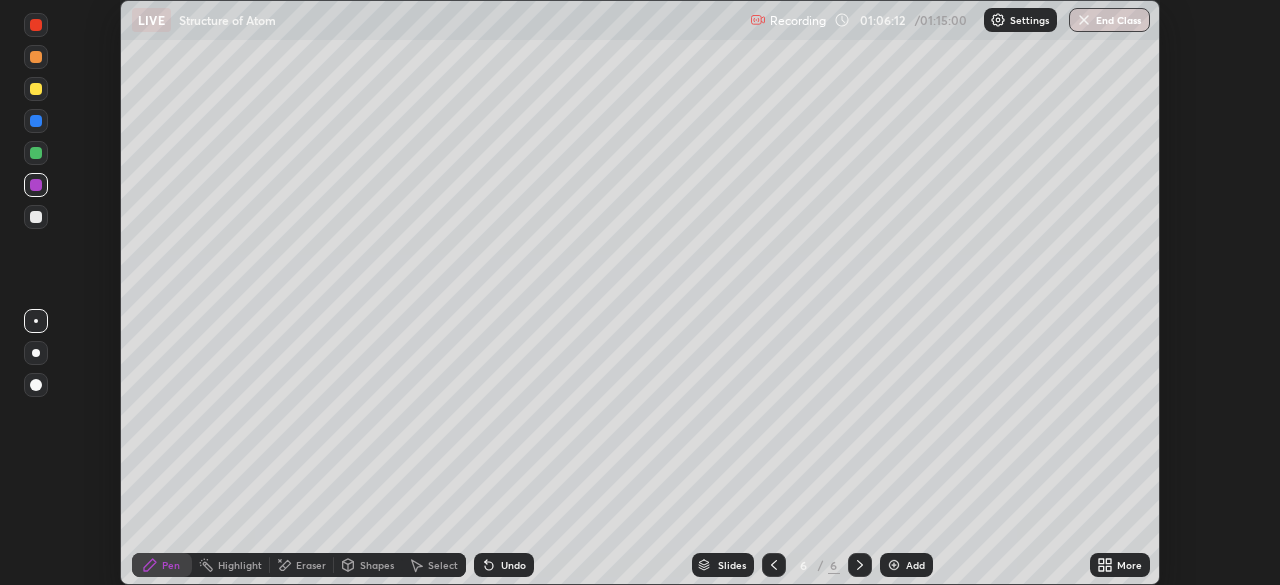 click on "Add" at bounding box center (915, 565) 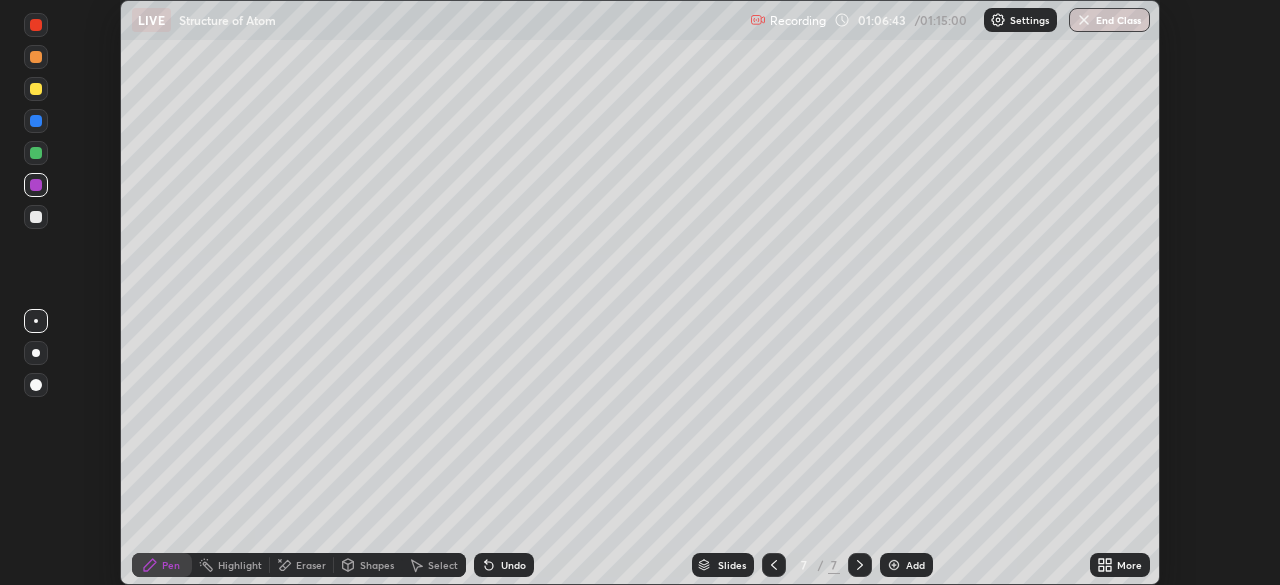 click at bounding box center [36, 89] 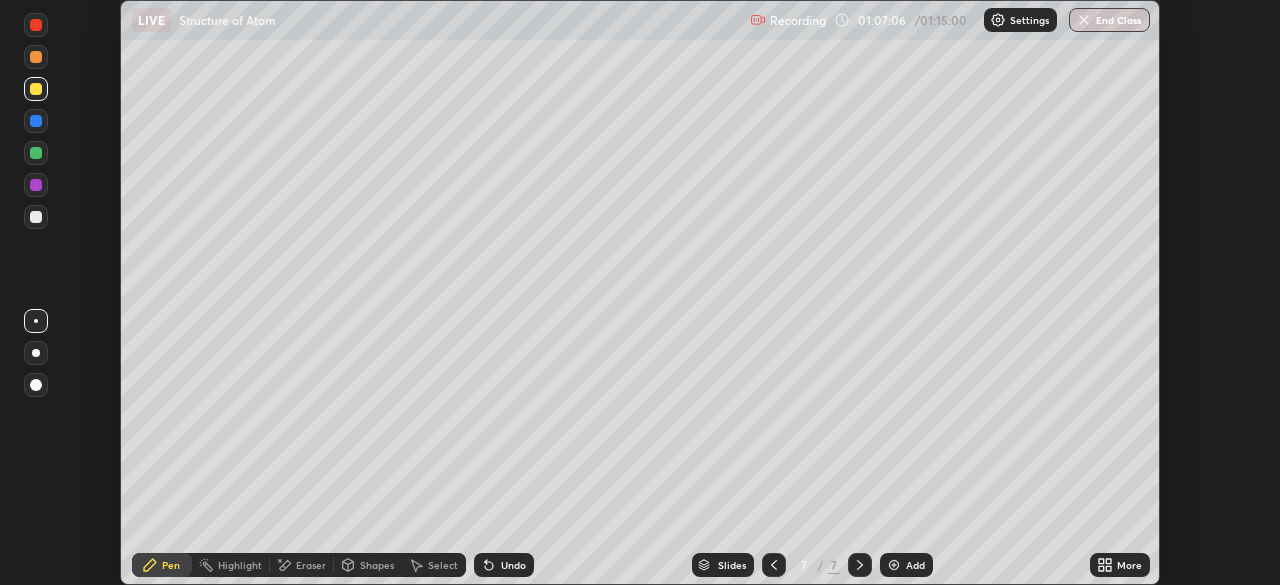click on "Undo" at bounding box center (513, 565) 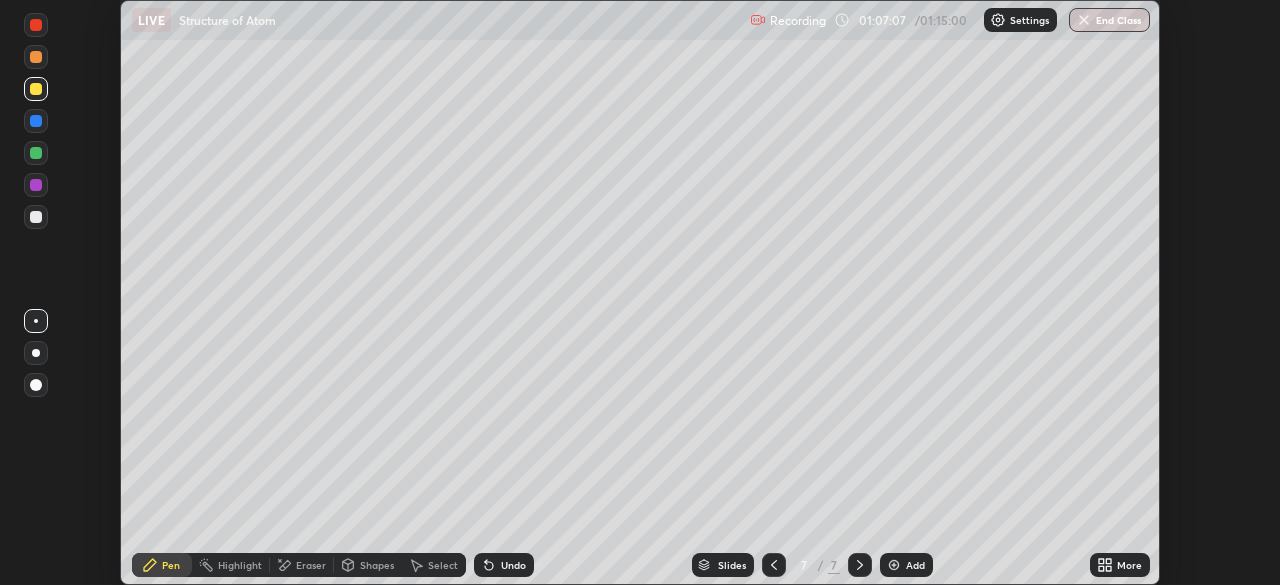 click on "Undo" at bounding box center [513, 565] 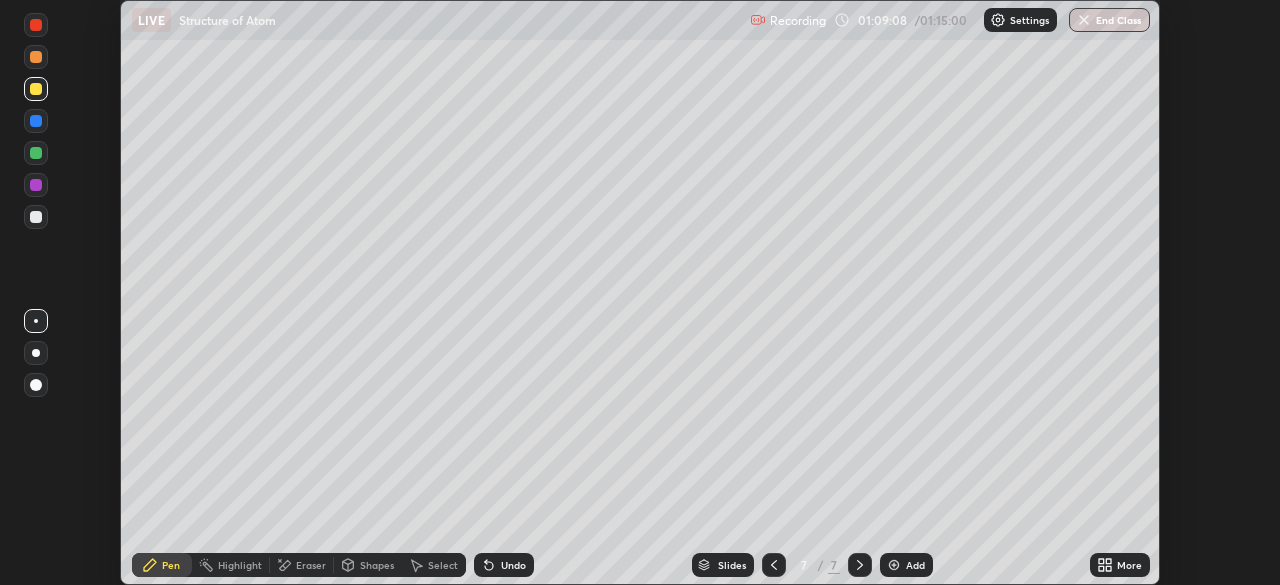 click 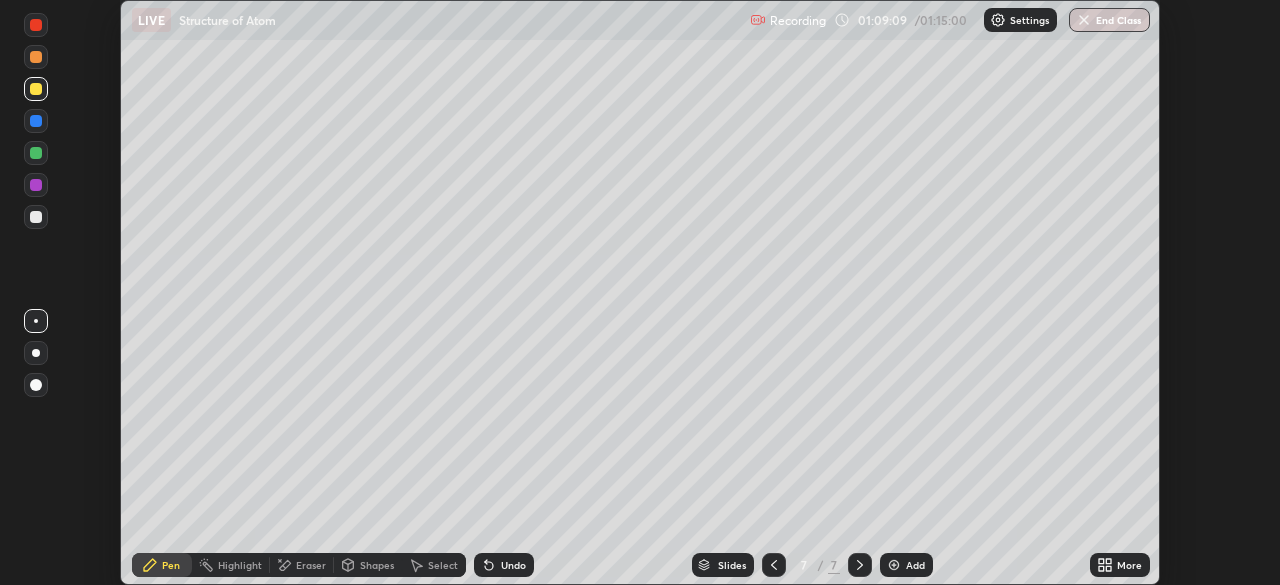 click on "Undo" at bounding box center [513, 565] 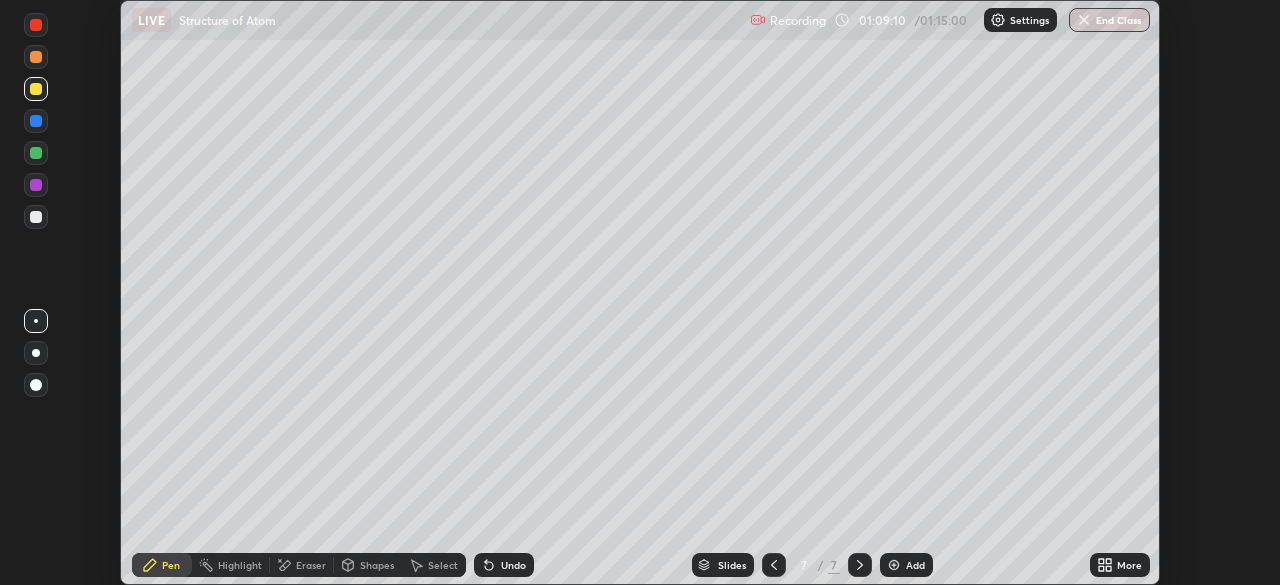 click on "Undo" at bounding box center (513, 565) 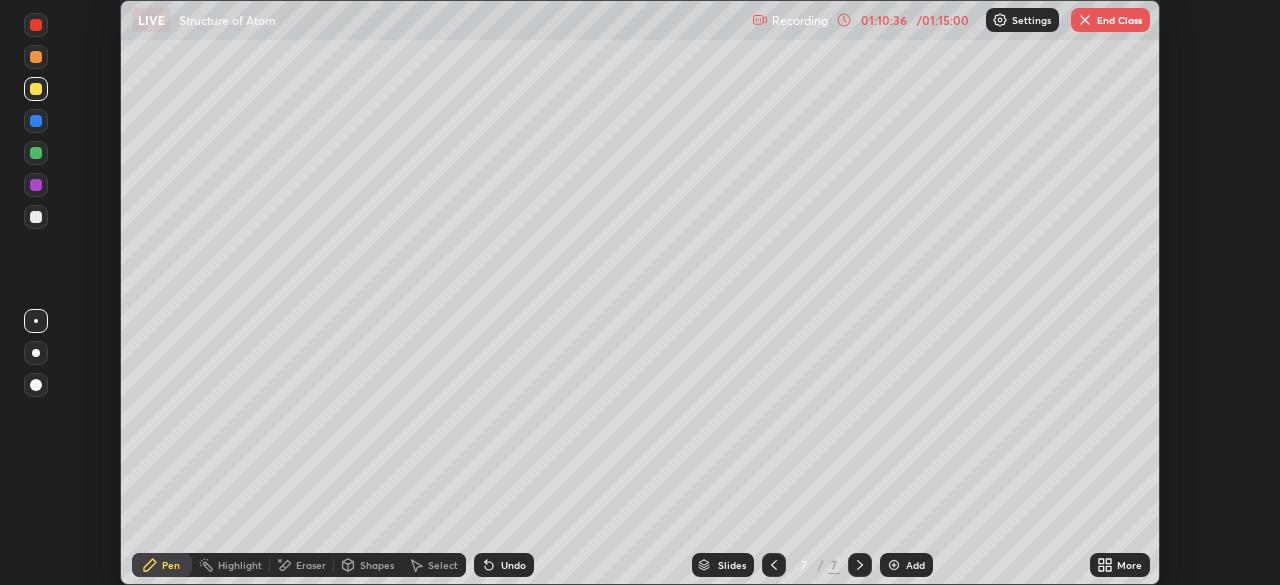 click on "Add" at bounding box center (906, 565) 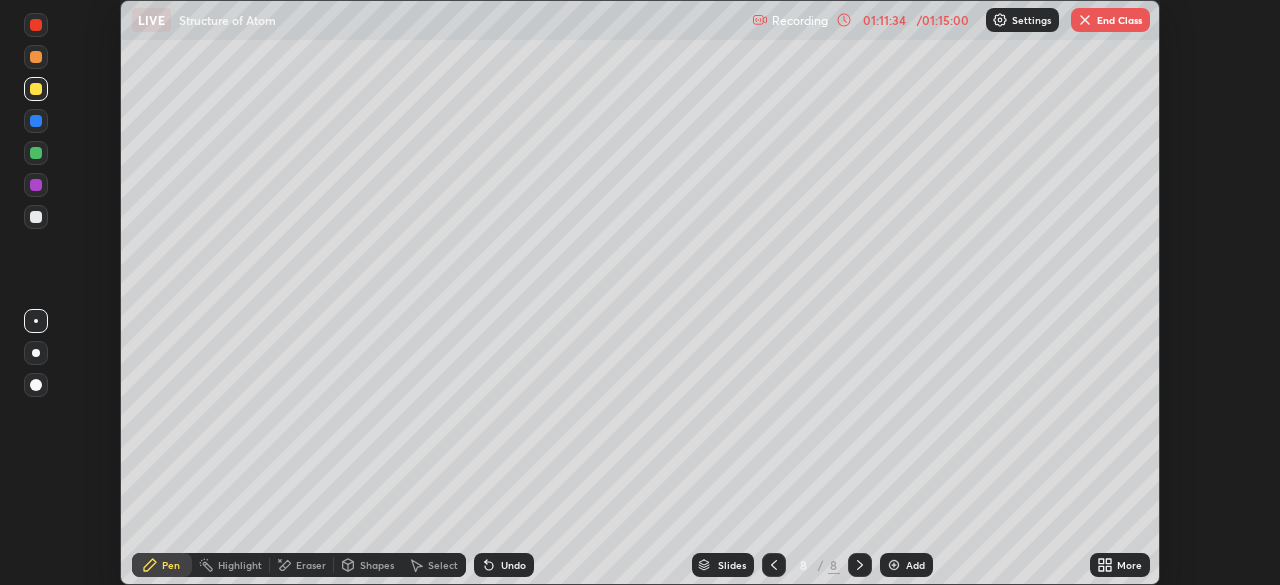 click on "Undo" at bounding box center (504, 565) 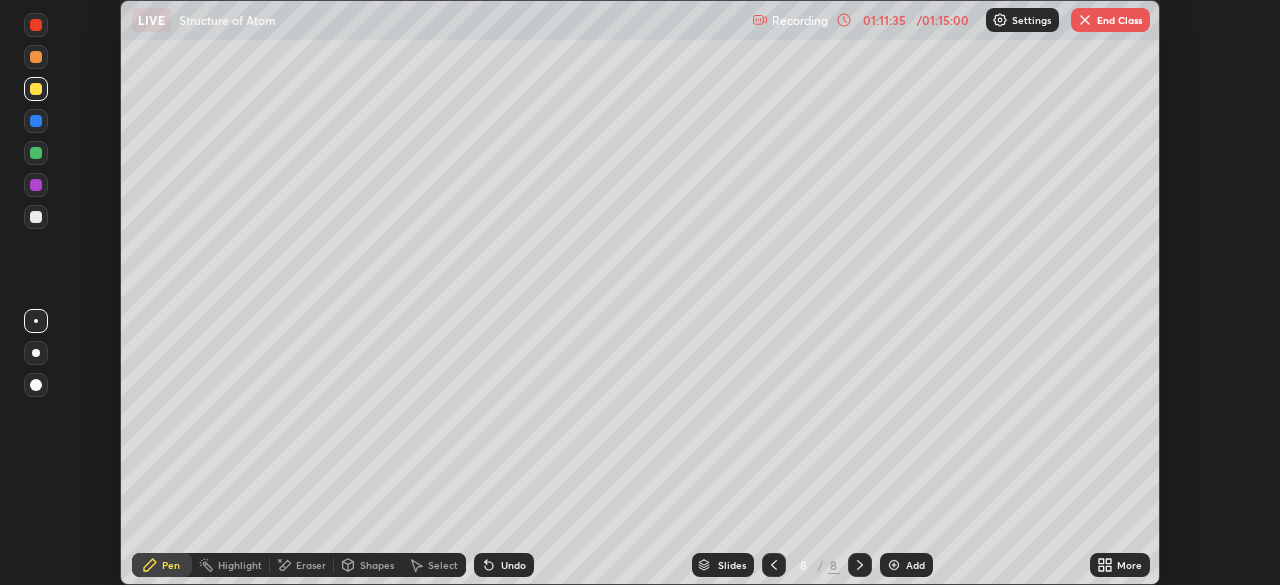 click on "Undo" at bounding box center [513, 565] 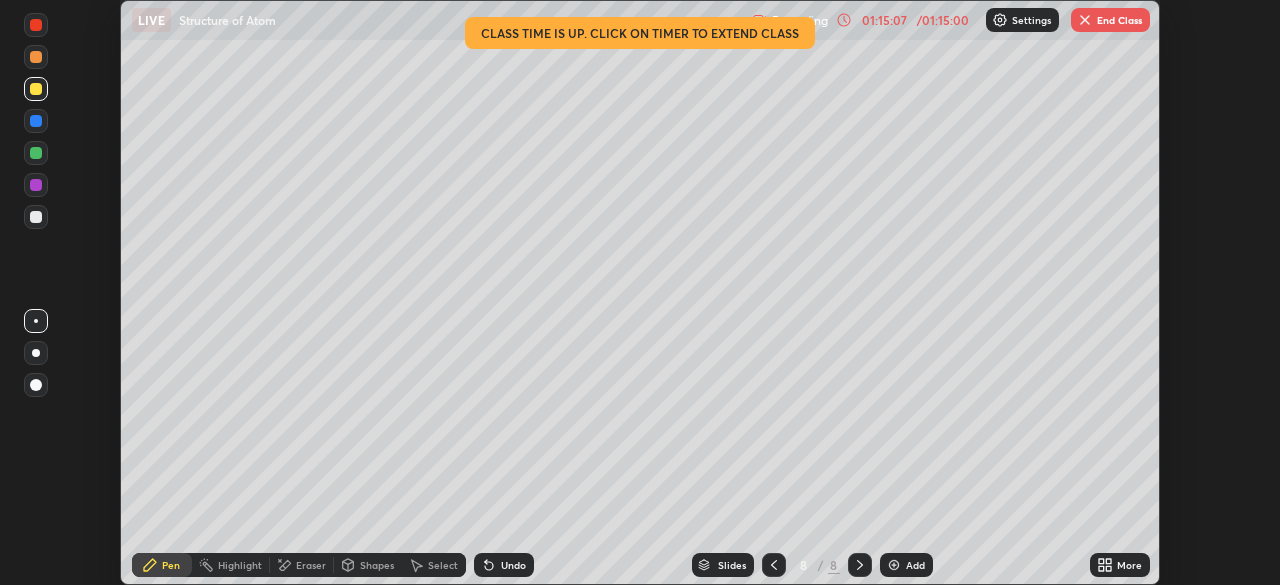 click on "End Class" at bounding box center [1110, 20] 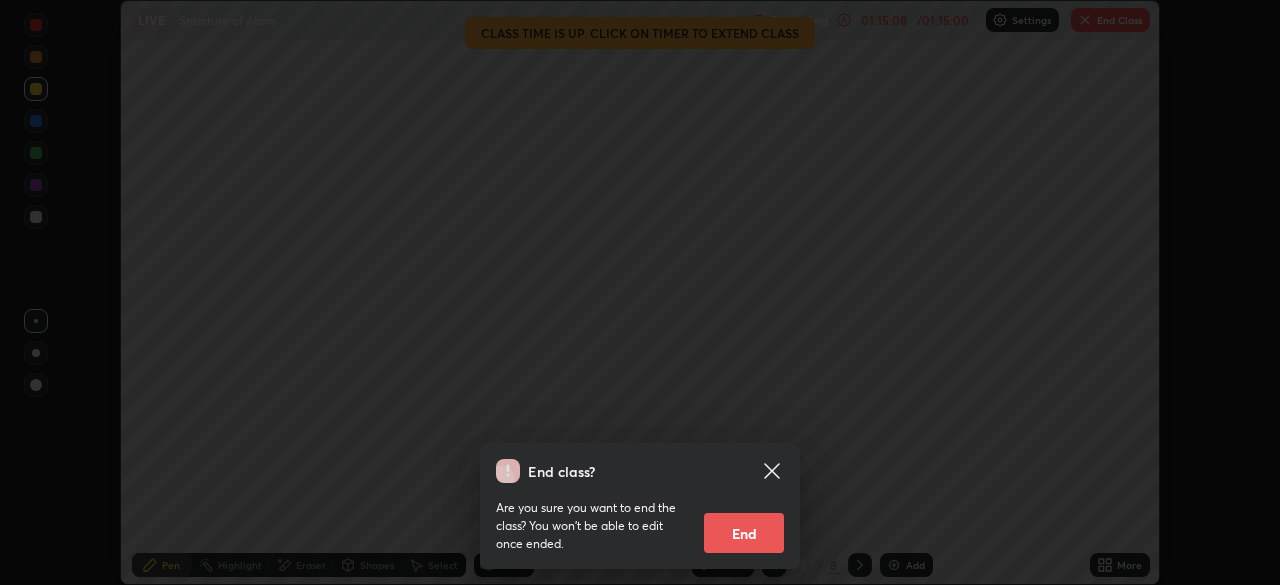 click on "End" at bounding box center (744, 533) 